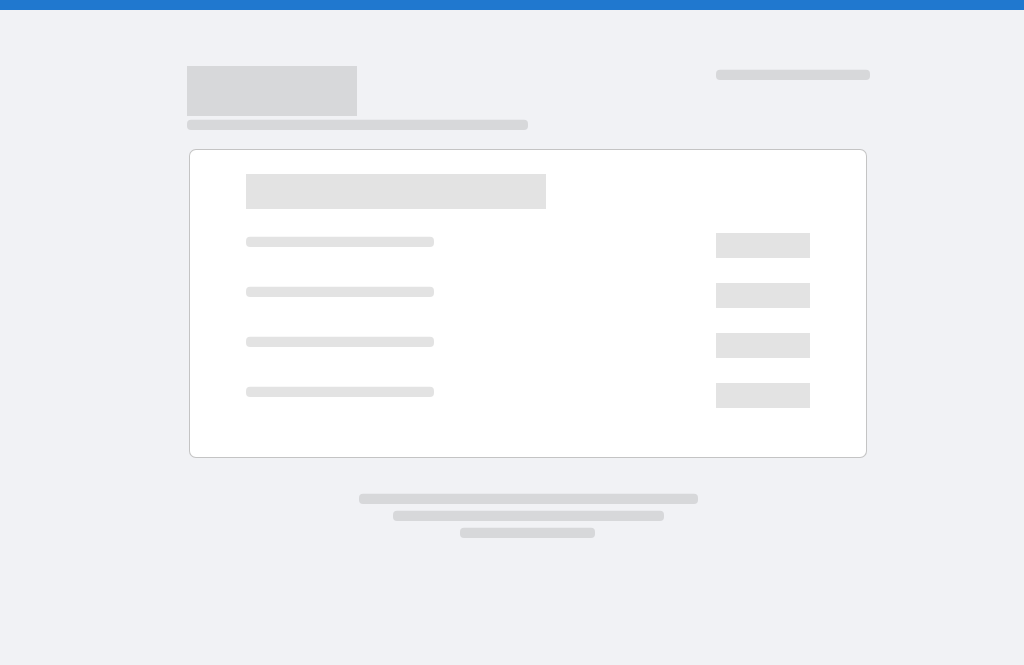 scroll, scrollTop: 0, scrollLeft: 0, axis: both 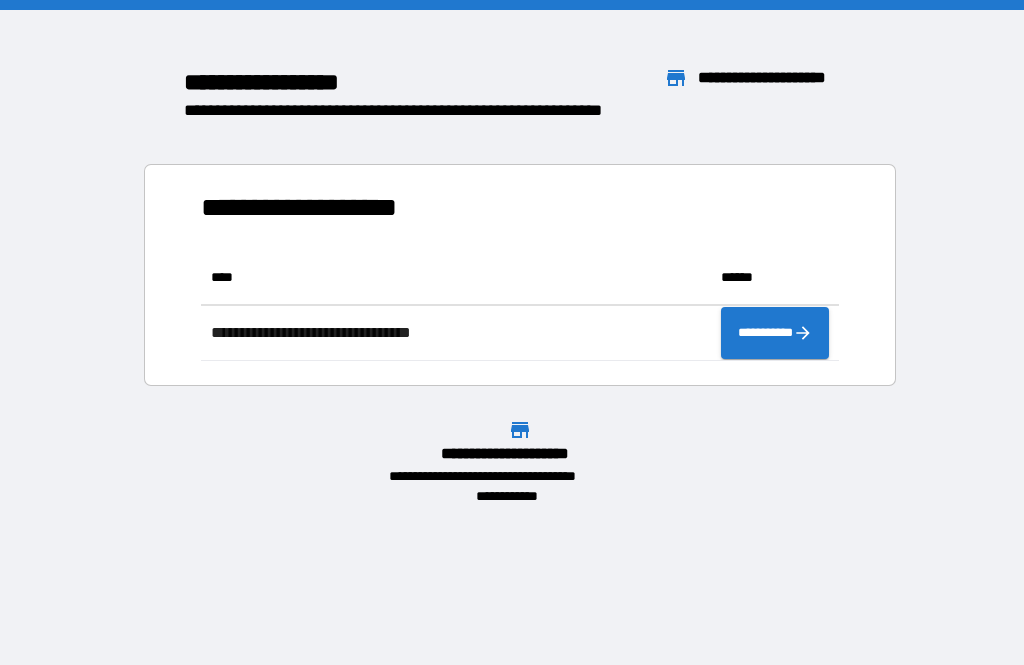 click on "**********" at bounding box center [512, 258] 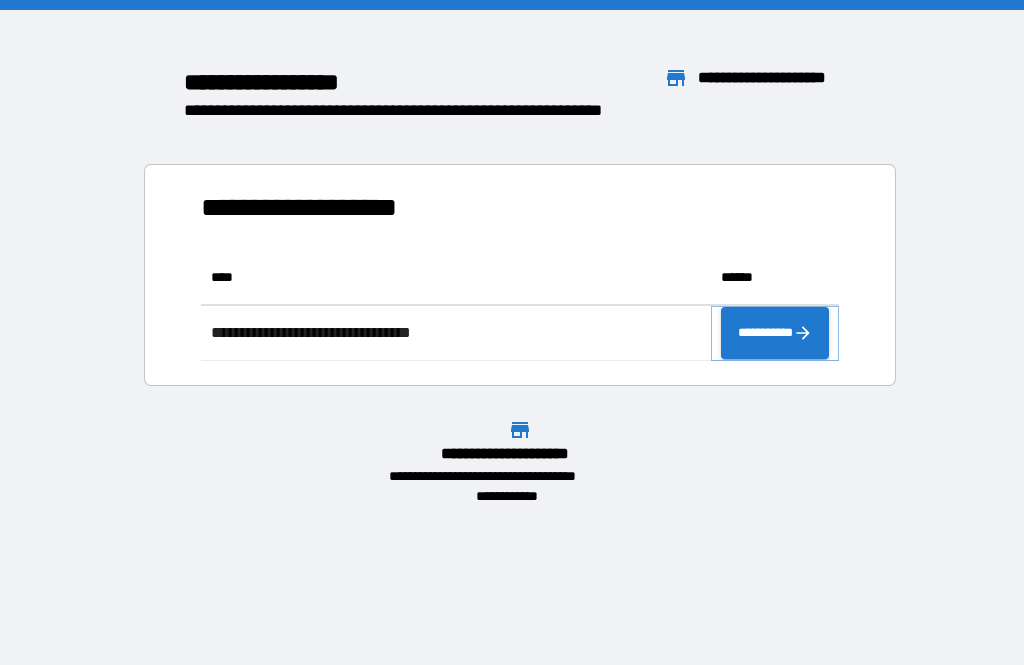 click 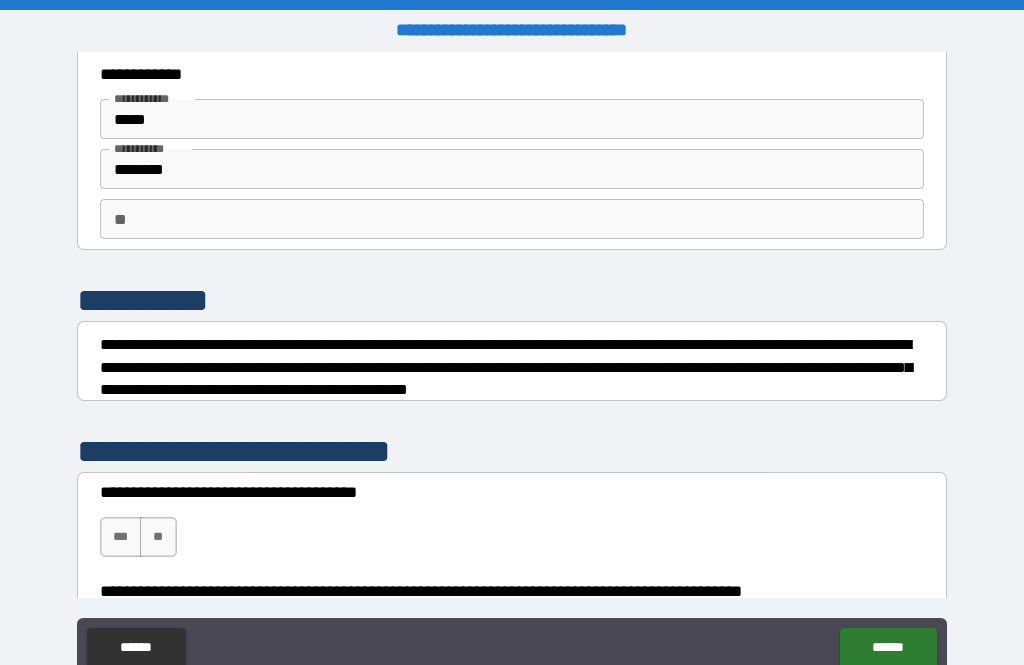 scroll, scrollTop: 45, scrollLeft: 0, axis: vertical 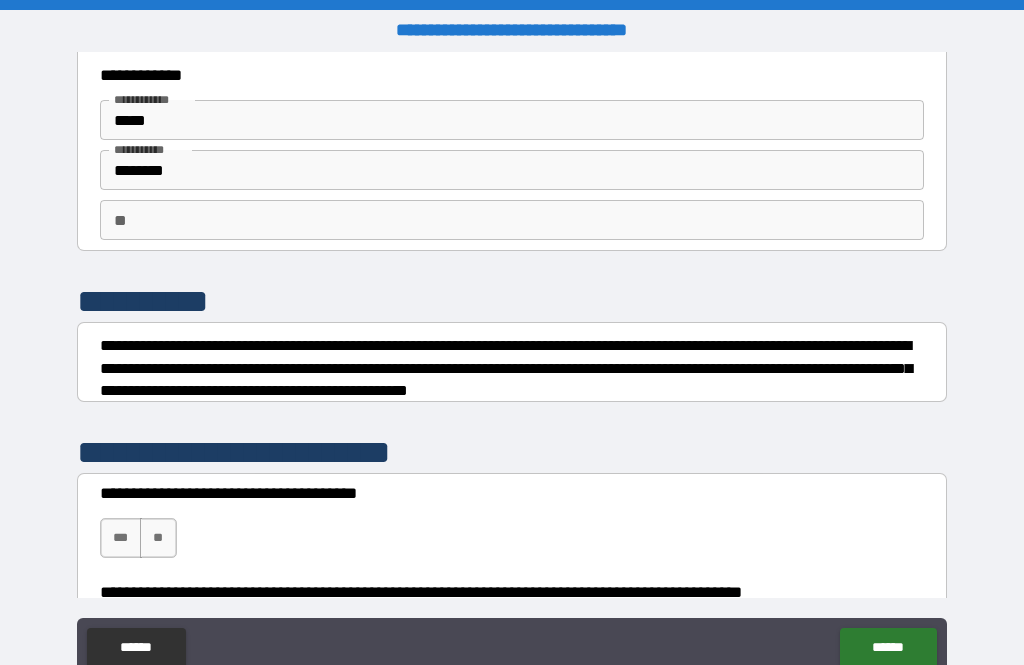 click on "**" at bounding box center (512, 220) 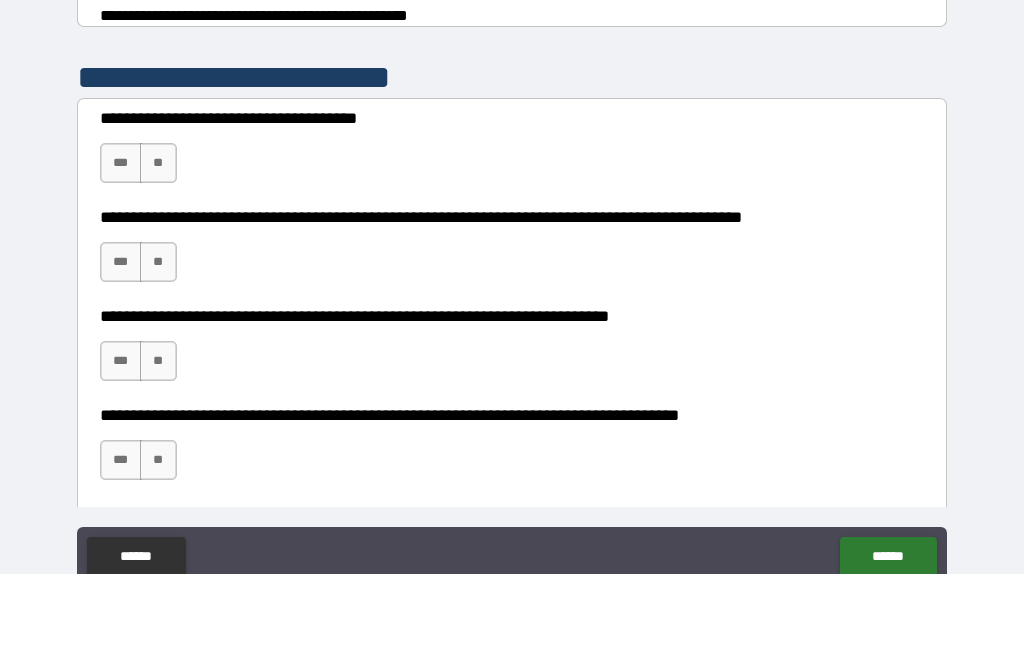 scroll, scrollTop: 331, scrollLeft: 0, axis: vertical 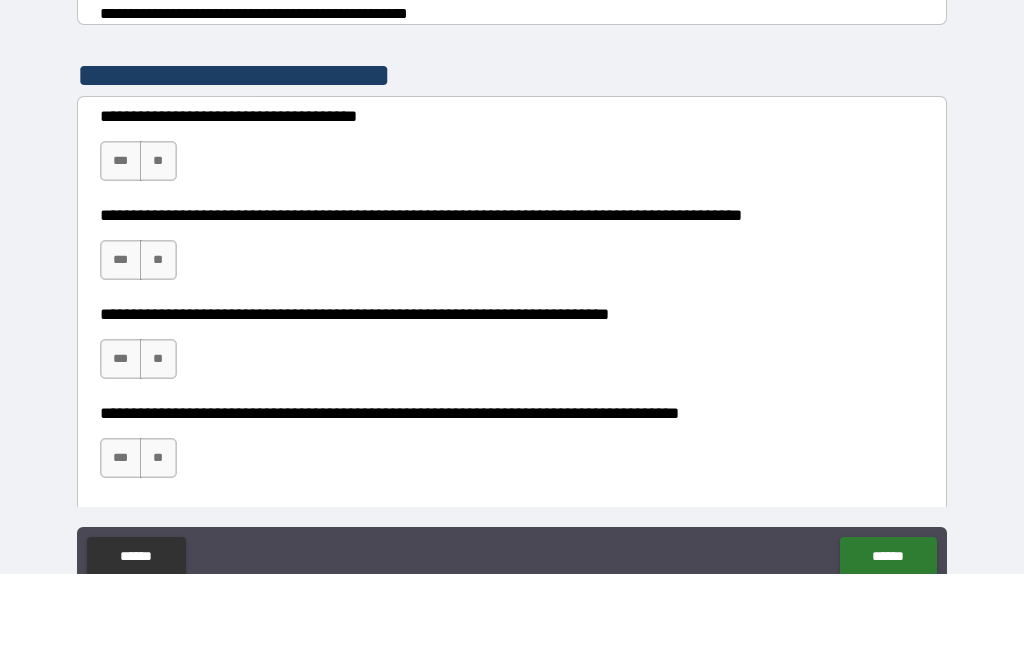 type on "*" 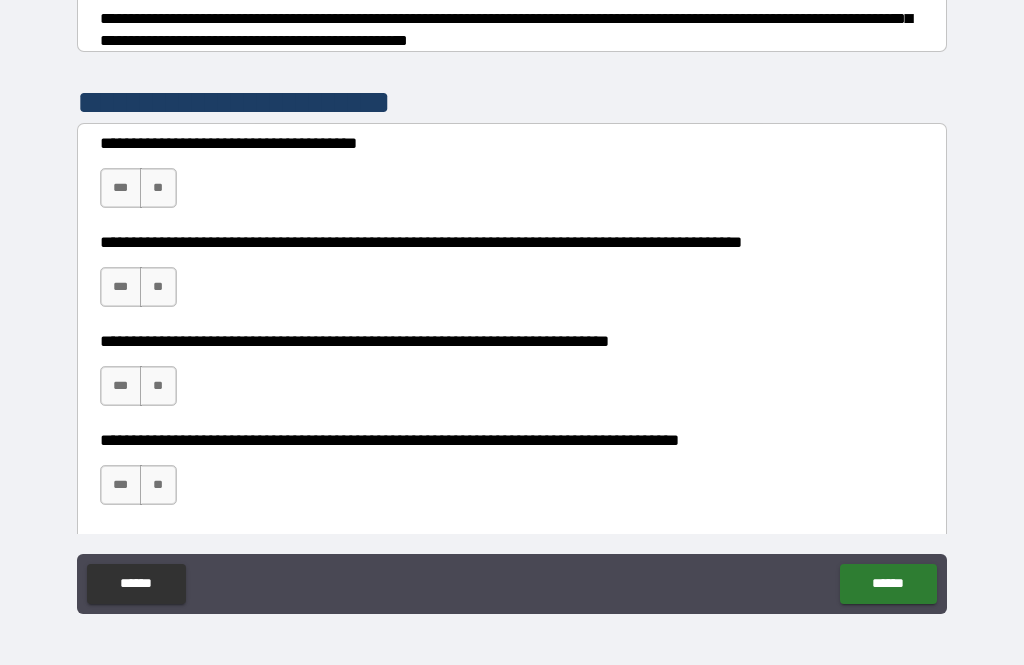 click on "**" at bounding box center [158, 188] 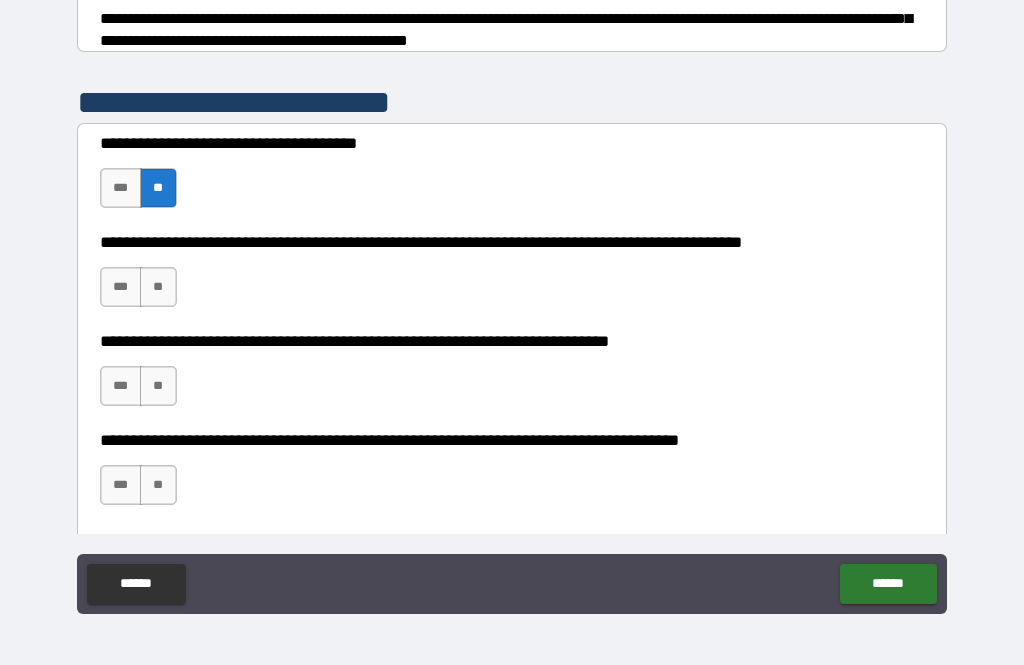 scroll, scrollTop: 352, scrollLeft: 0, axis: vertical 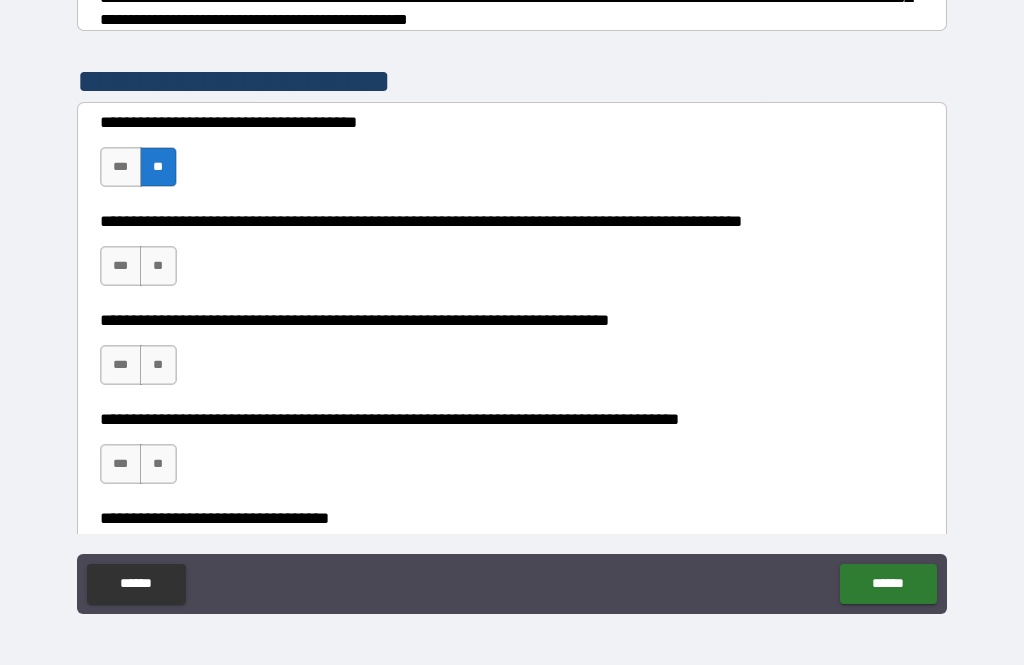 click on "**********" at bounding box center [512, 256] 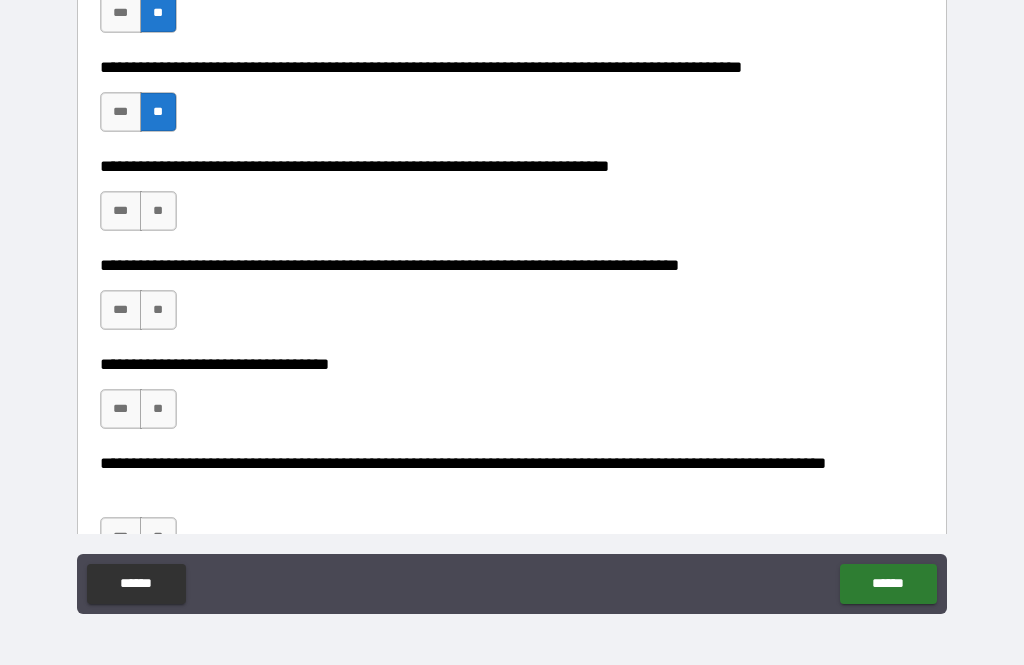 scroll, scrollTop: 506, scrollLeft: 0, axis: vertical 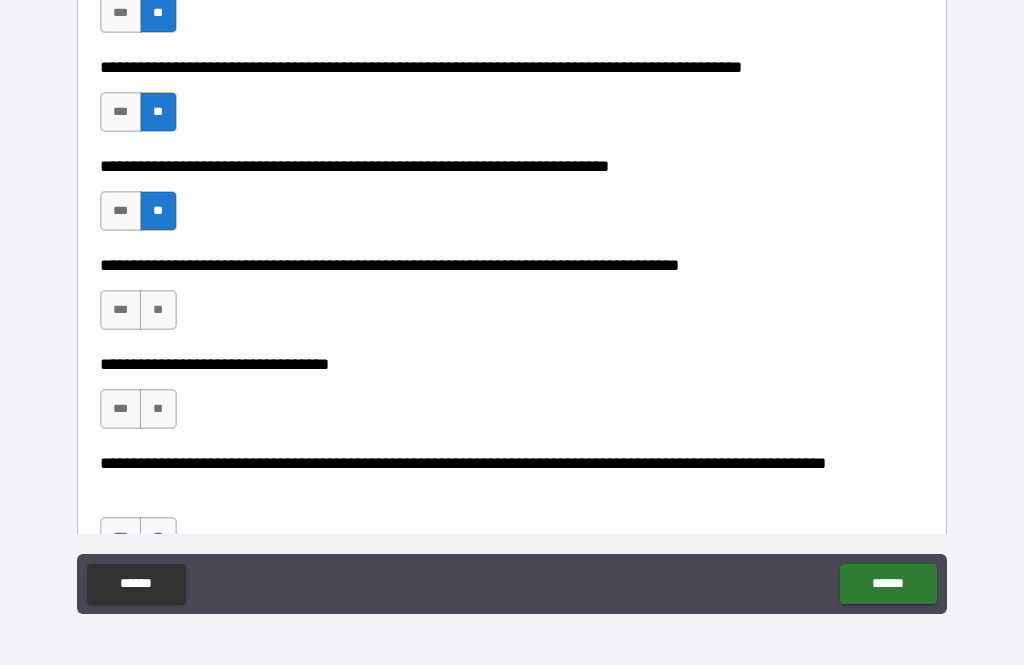 click on "**" at bounding box center [158, 310] 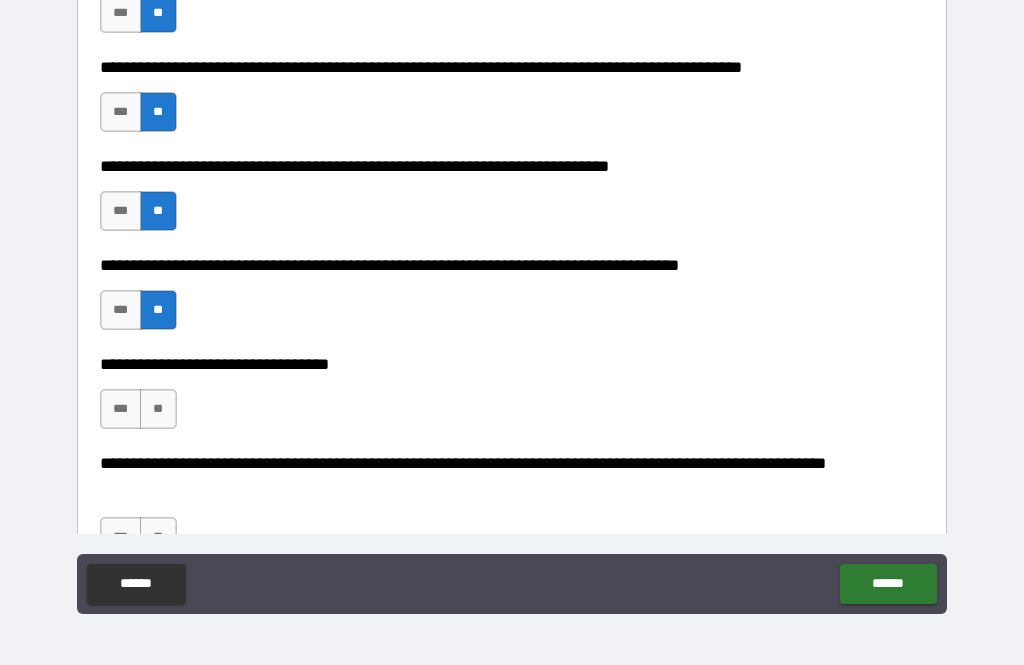 scroll, scrollTop: 656, scrollLeft: 0, axis: vertical 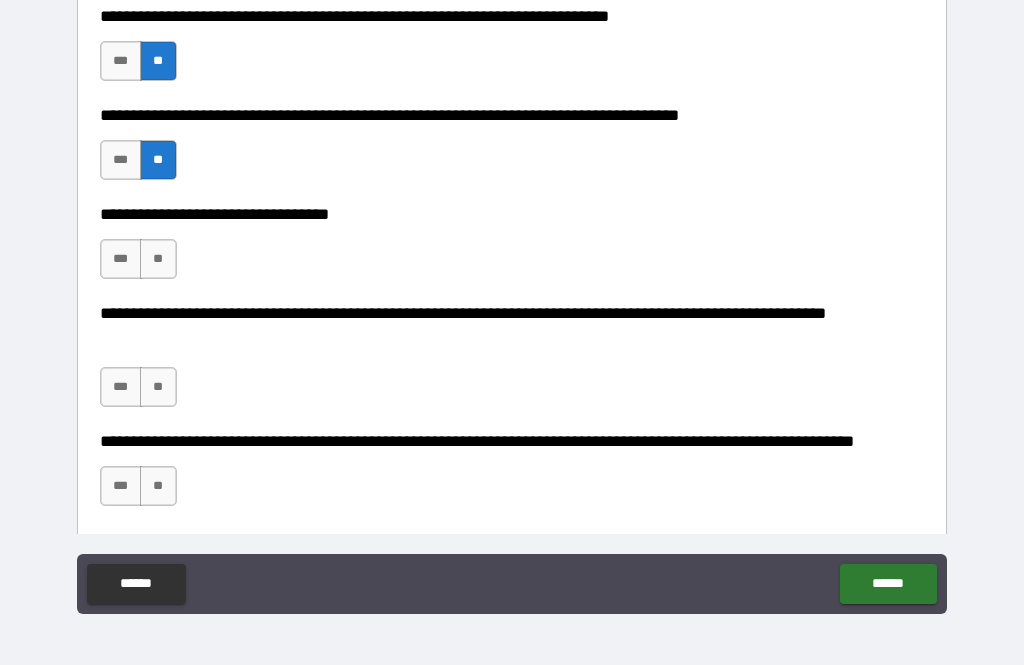click on "**" at bounding box center [158, 259] 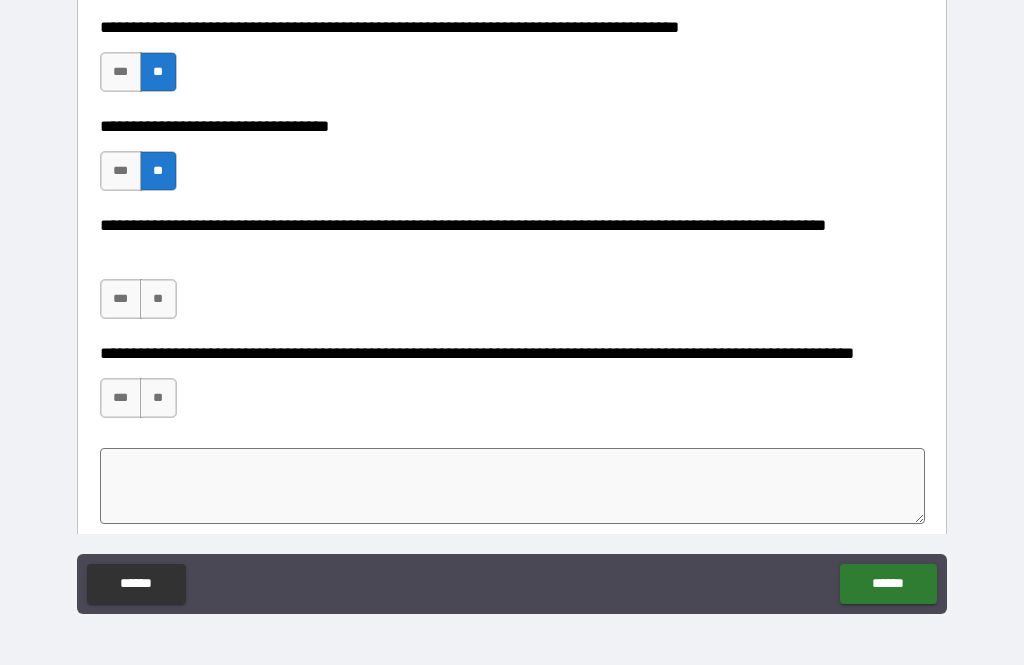 scroll, scrollTop: 767, scrollLeft: 0, axis: vertical 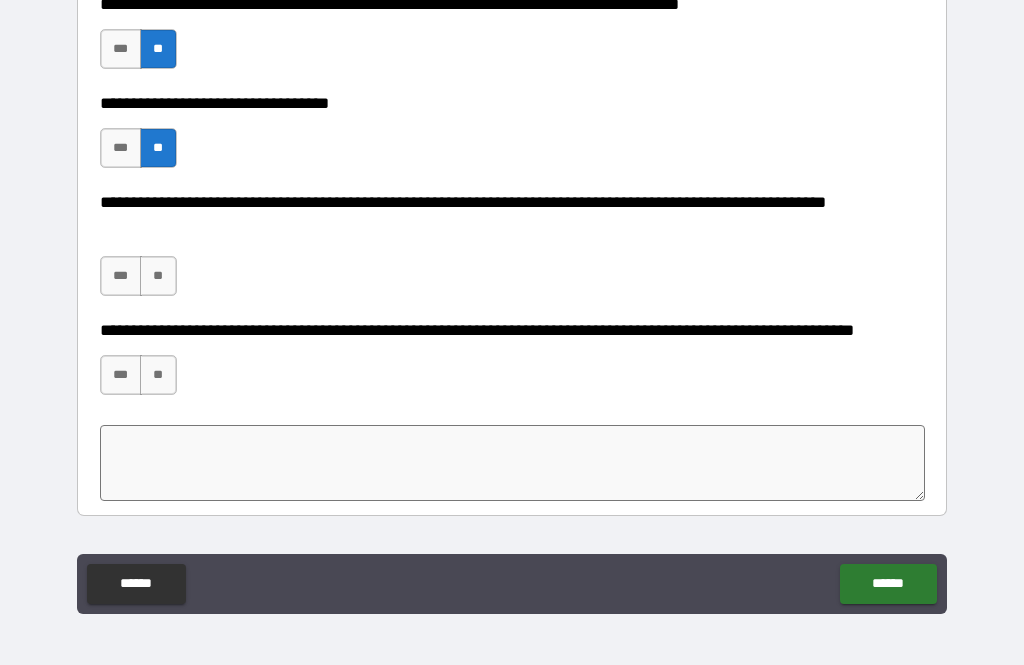 click on "**" at bounding box center [158, 276] 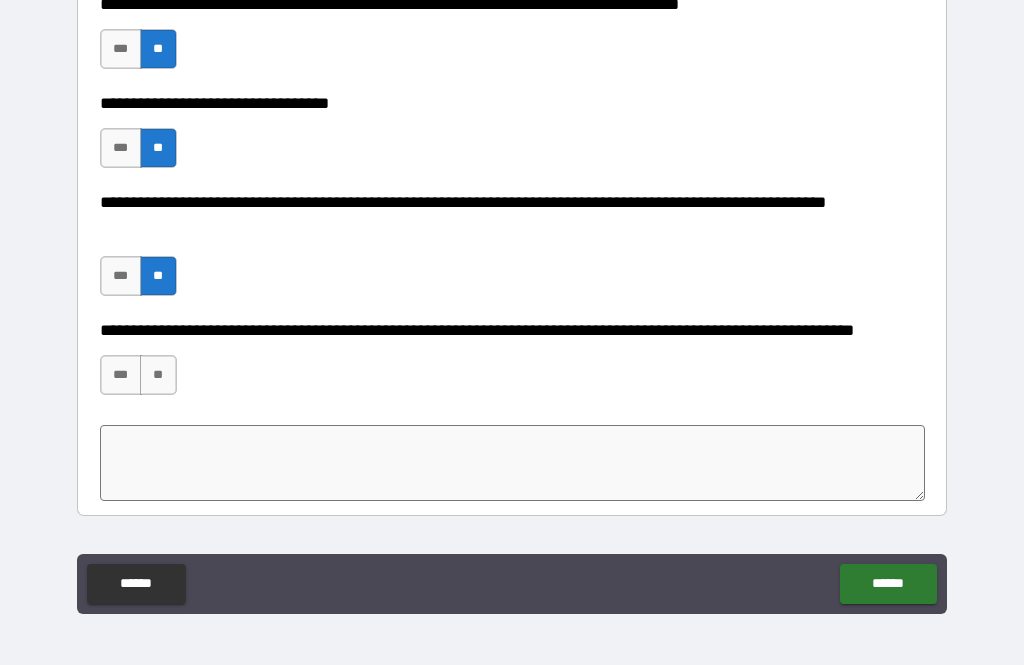 click on "**" at bounding box center (158, 375) 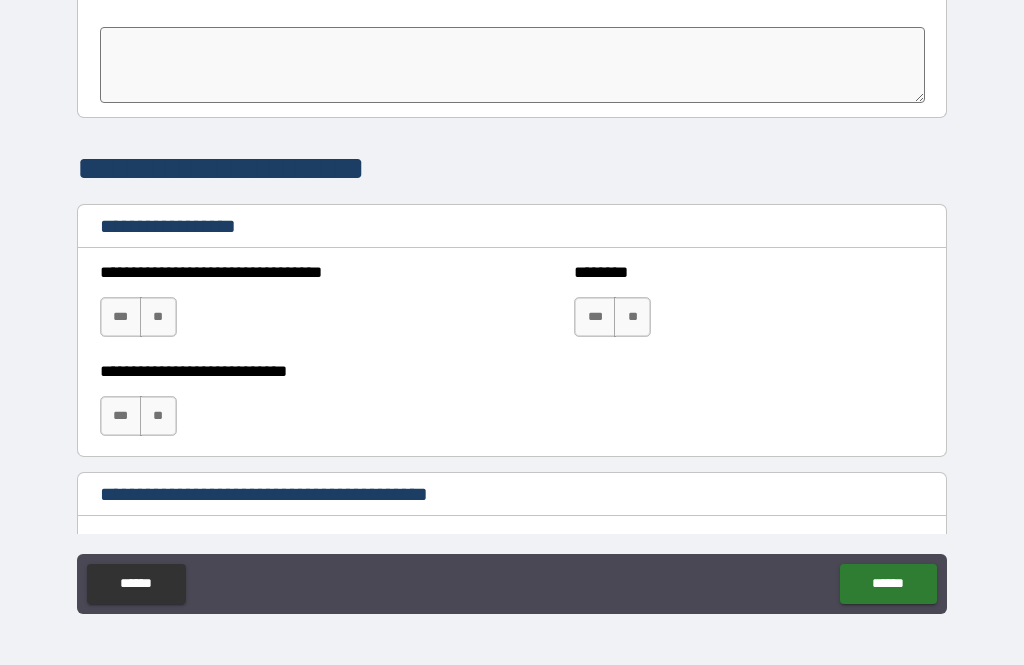 scroll, scrollTop: 1170, scrollLeft: 0, axis: vertical 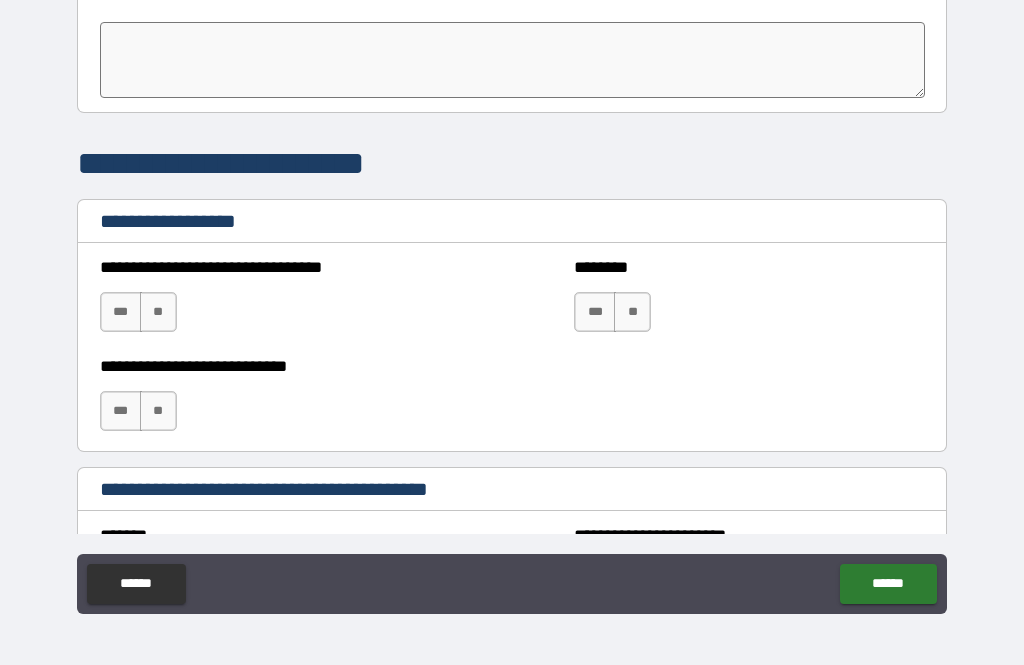 click on "**" at bounding box center (158, 312) 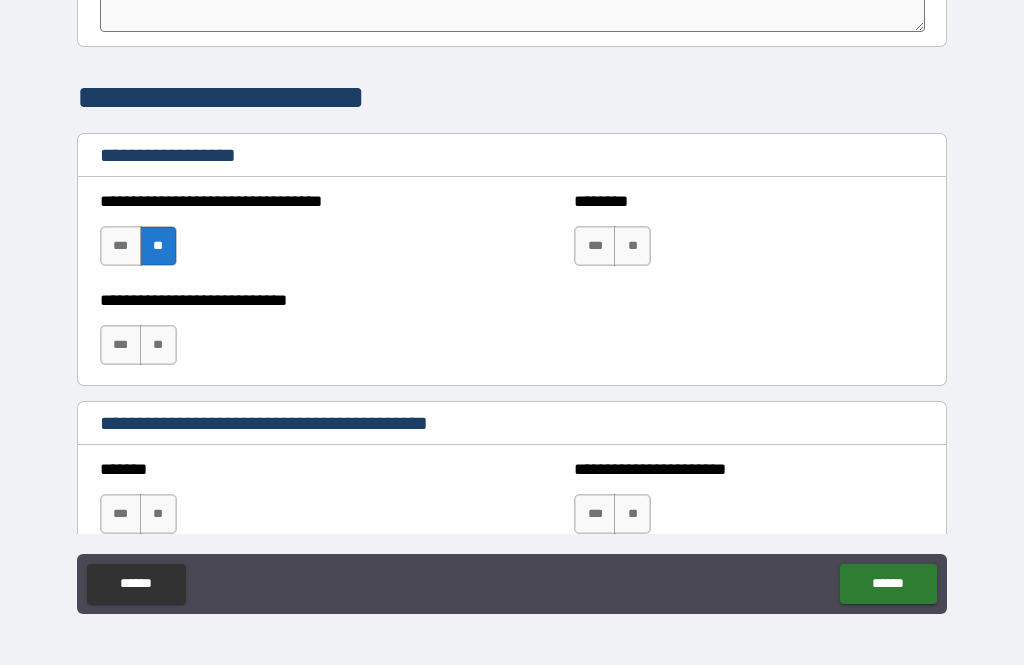 scroll, scrollTop: 1236, scrollLeft: 0, axis: vertical 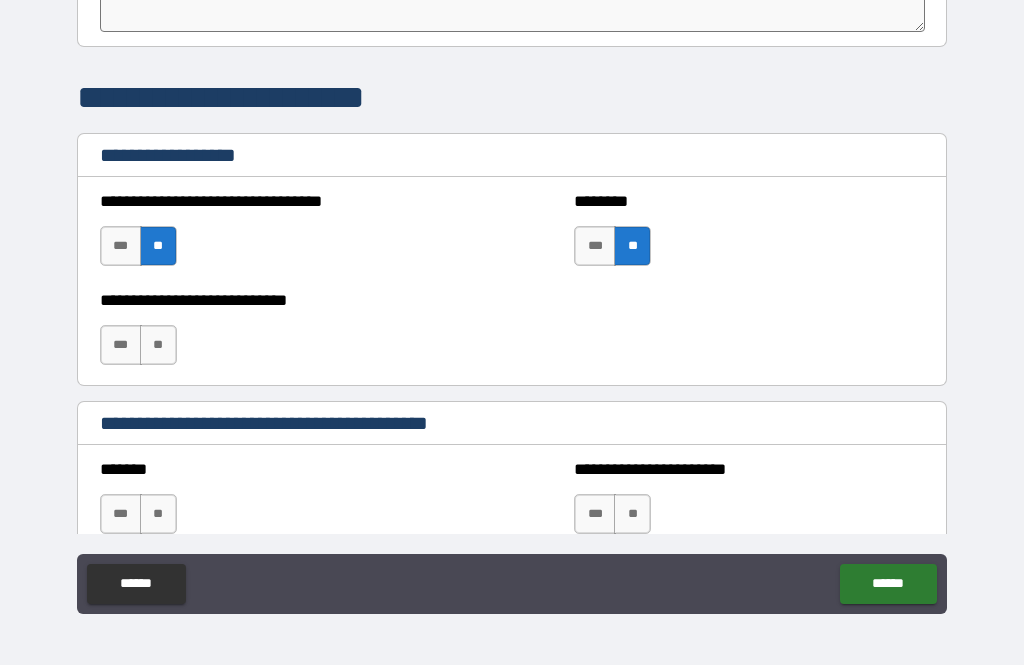 click on "**" at bounding box center (158, 345) 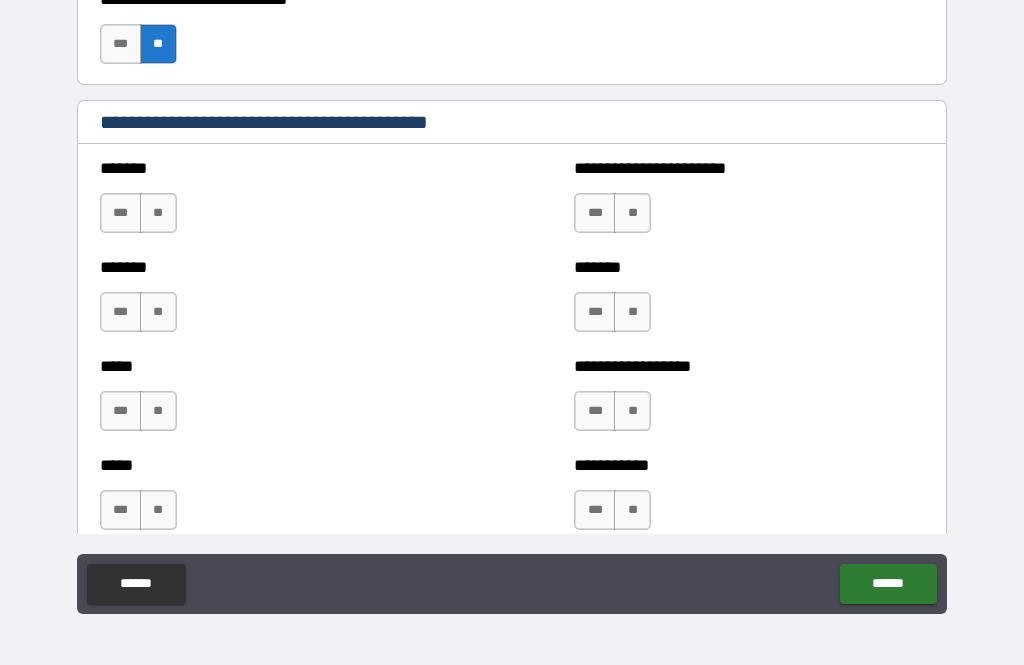 scroll, scrollTop: 1540, scrollLeft: 0, axis: vertical 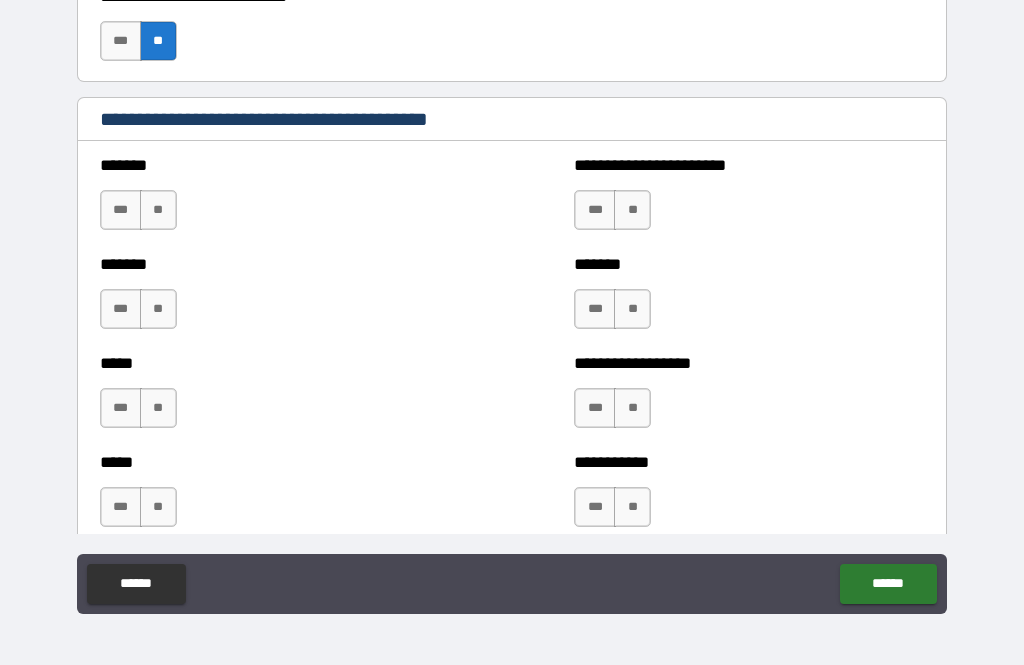 click on "***" at bounding box center [595, 210] 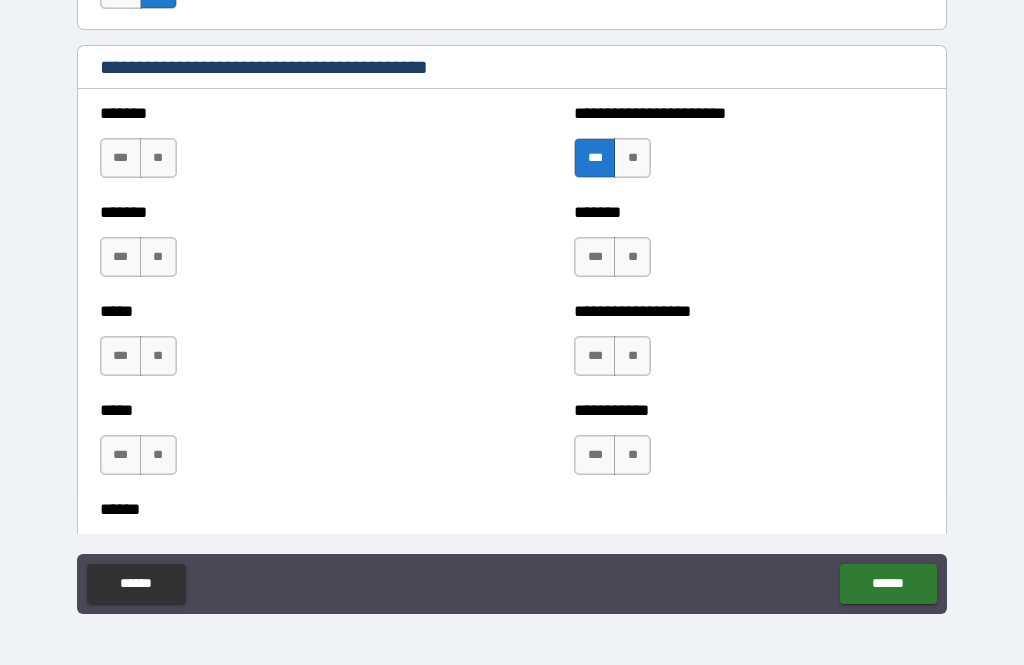 scroll, scrollTop: 1592, scrollLeft: 0, axis: vertical 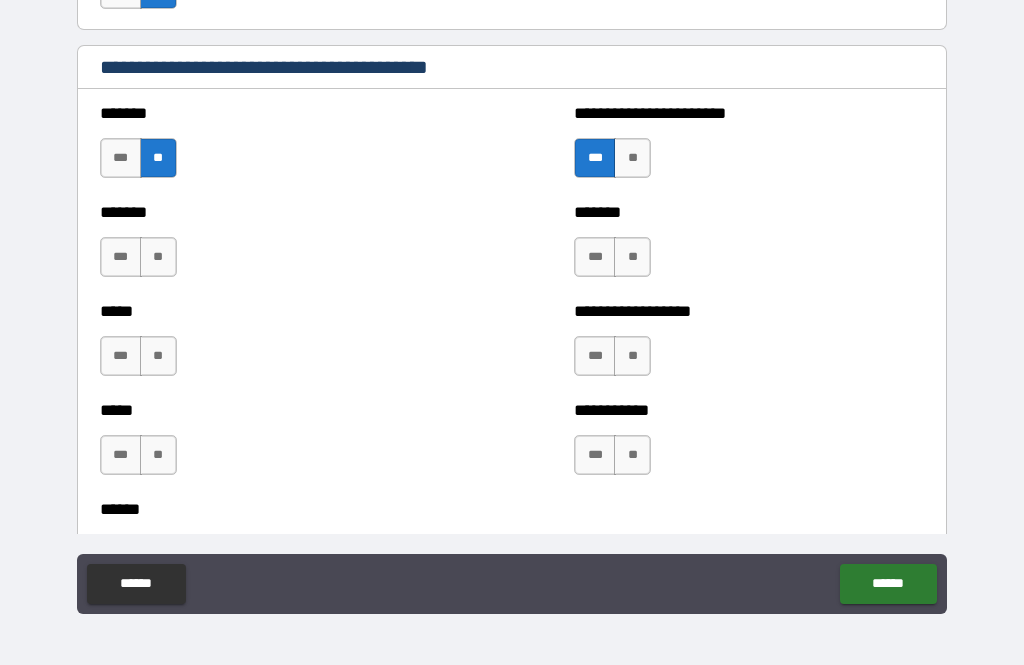 click on "**" at bounding box center [158, 257] 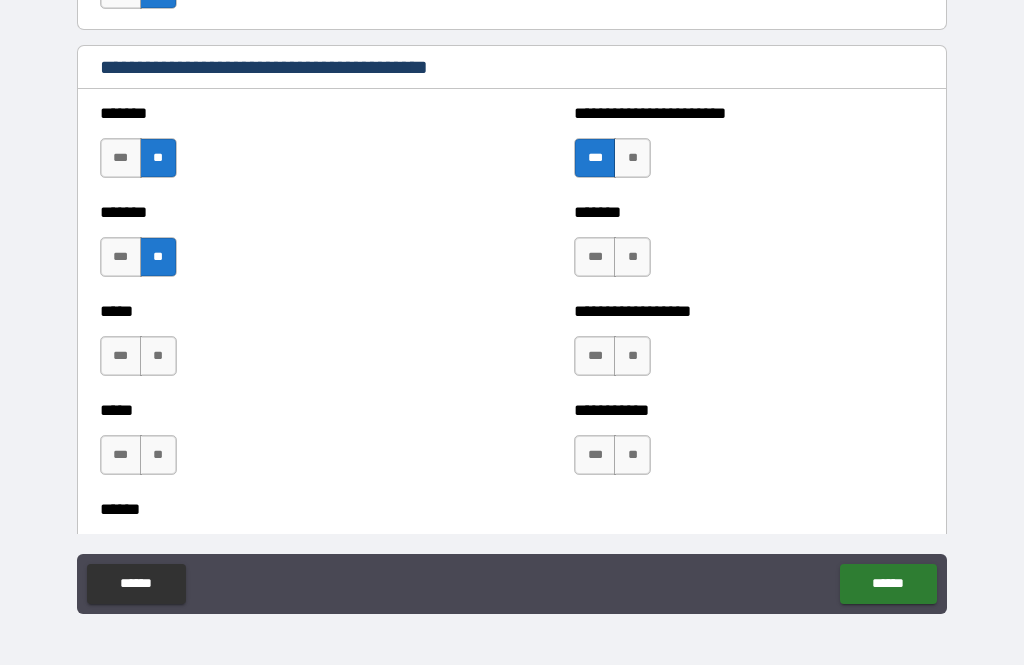 click on "**" at bounding box center [158, 356] 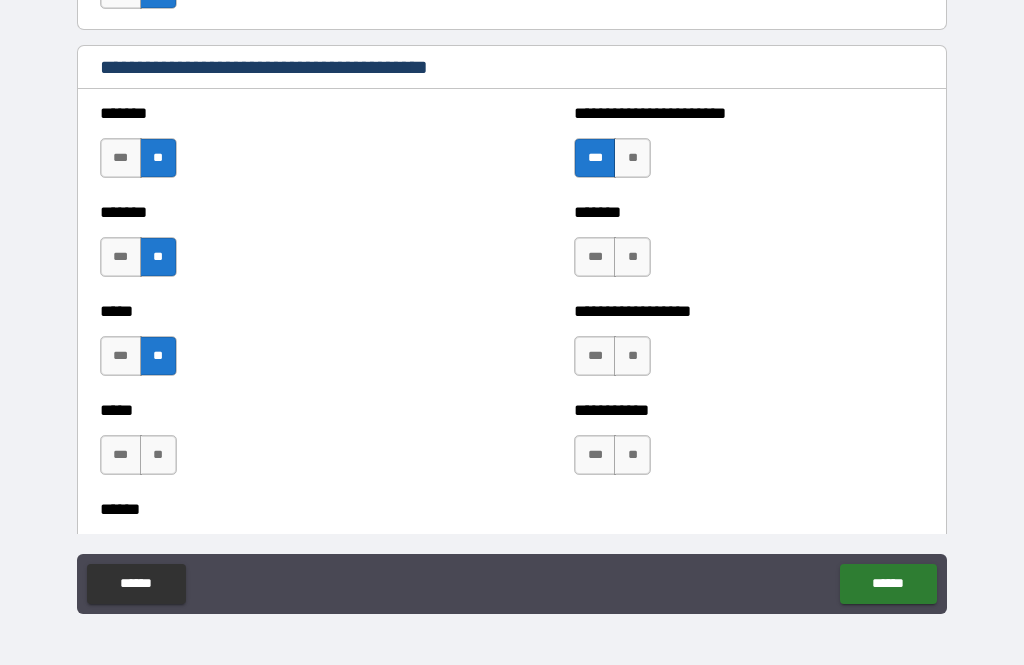 click on "**" at bounding box center [158, 455] 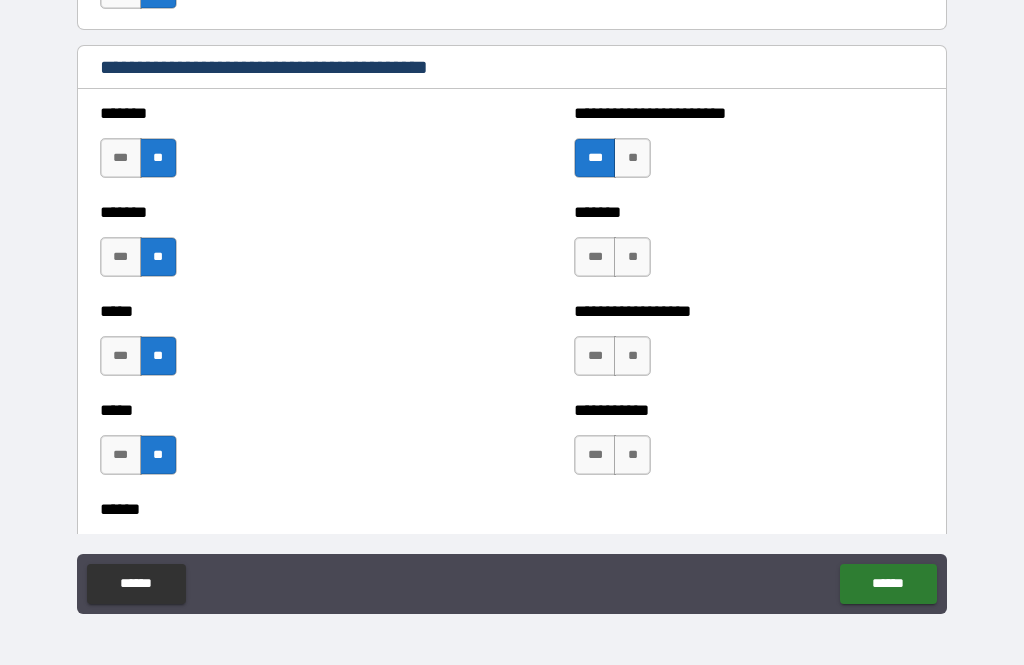 click on "**" at bounding box center (632, 257) 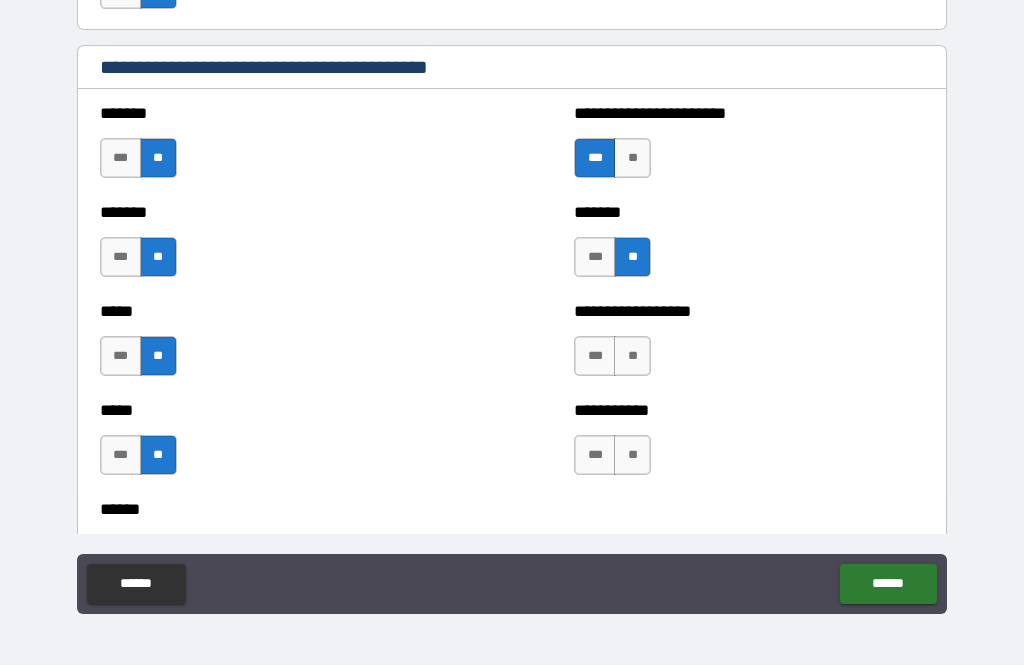 click on "**" at bounding box center [632, 356] 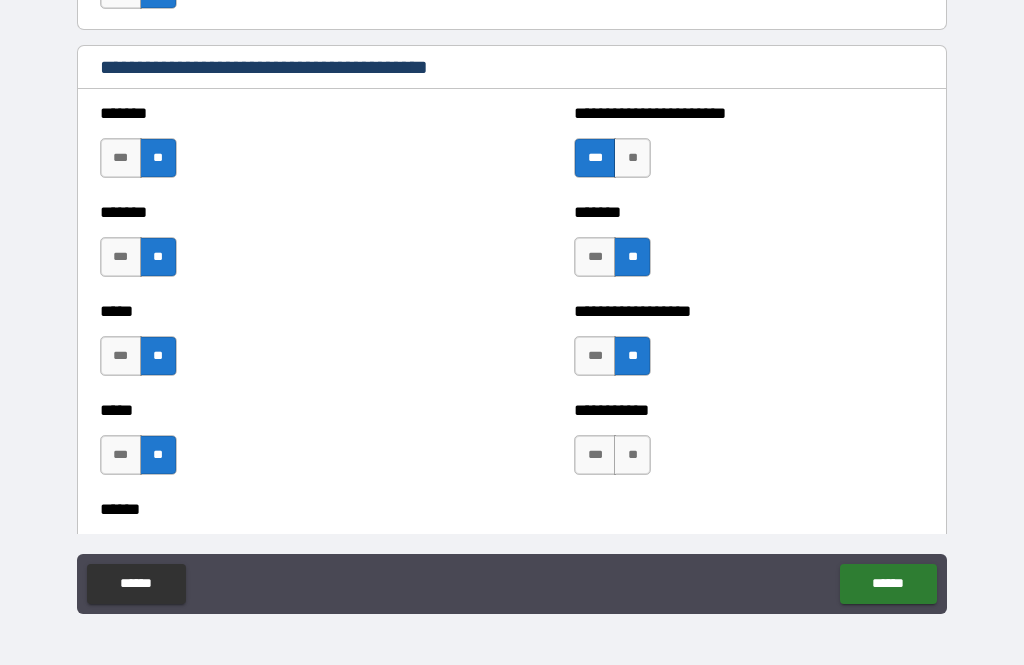click on "**" at bounding box center (632, 455) 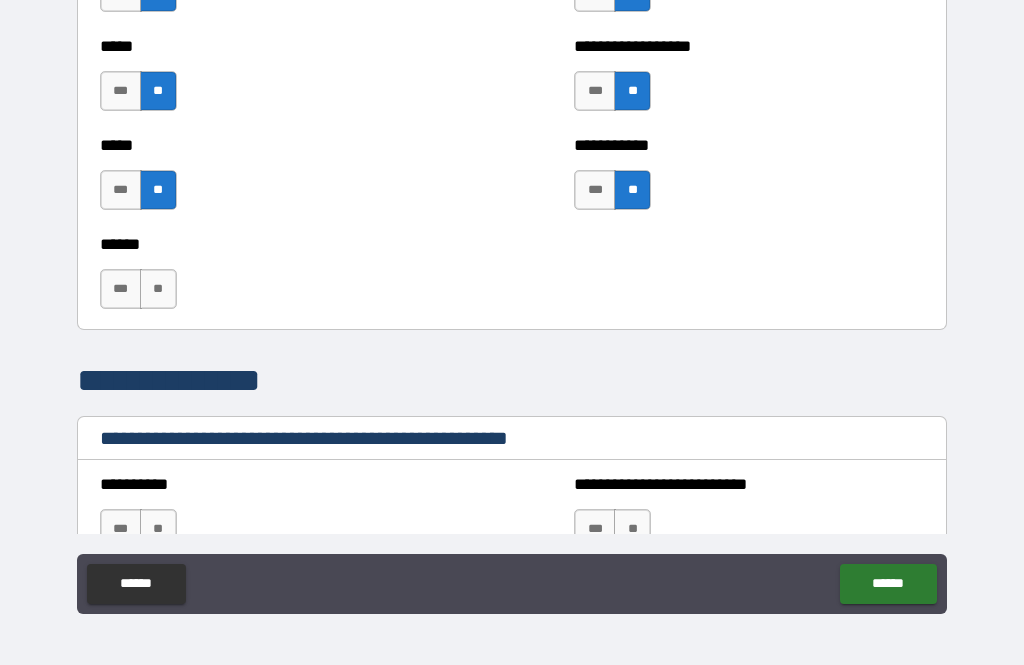 scroll, scrollTop: 1857, scrollLeft: 0, axis: vertical 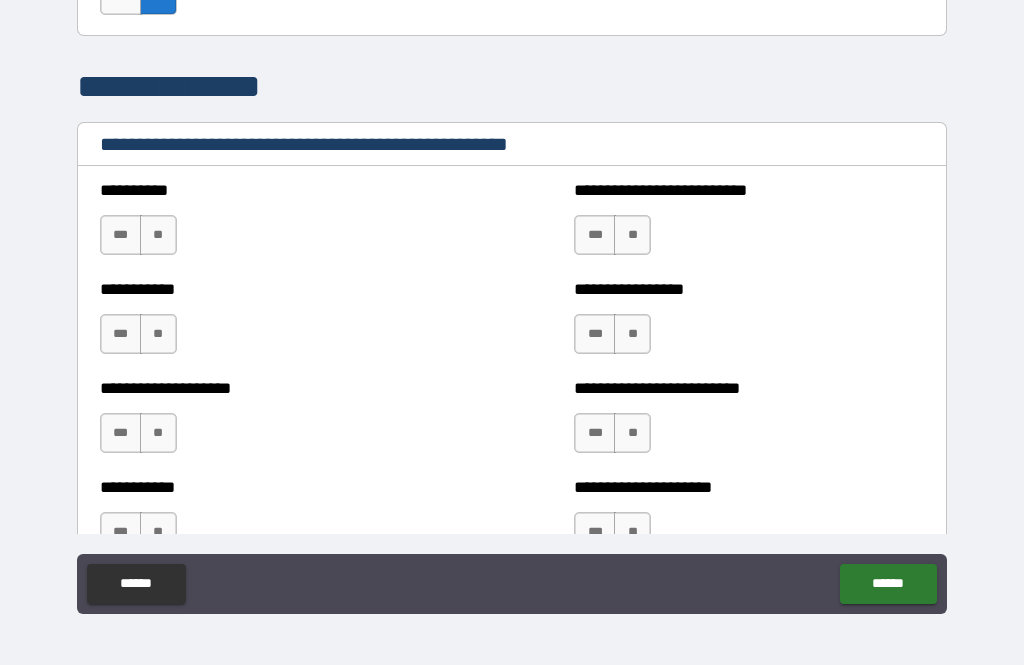 click on "**" at bounding box center [158, 235] 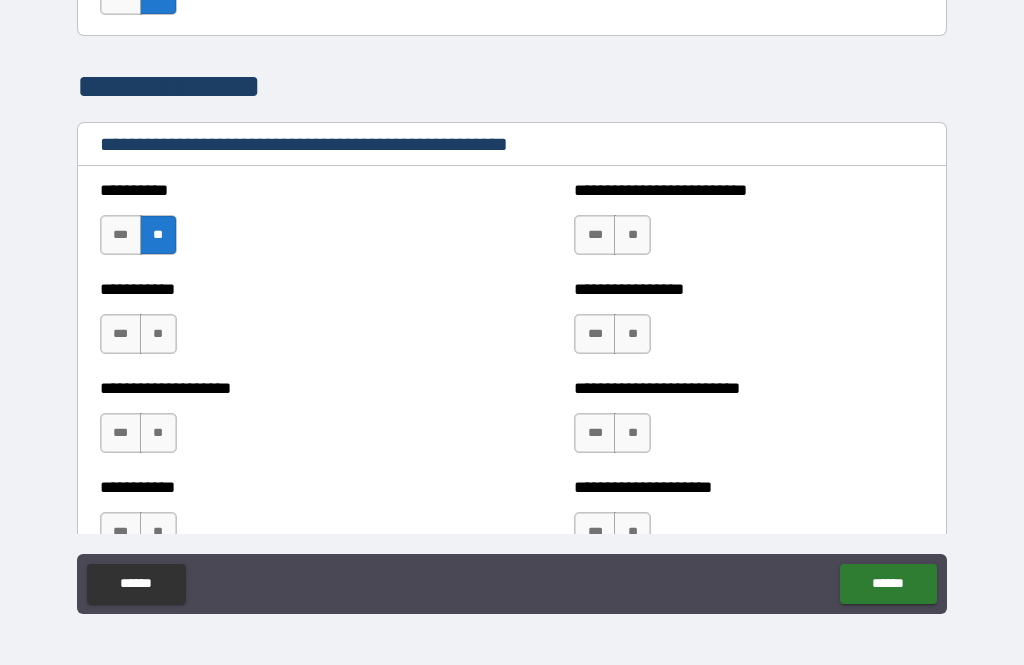 click on "**" at bounding box center [158, 334] 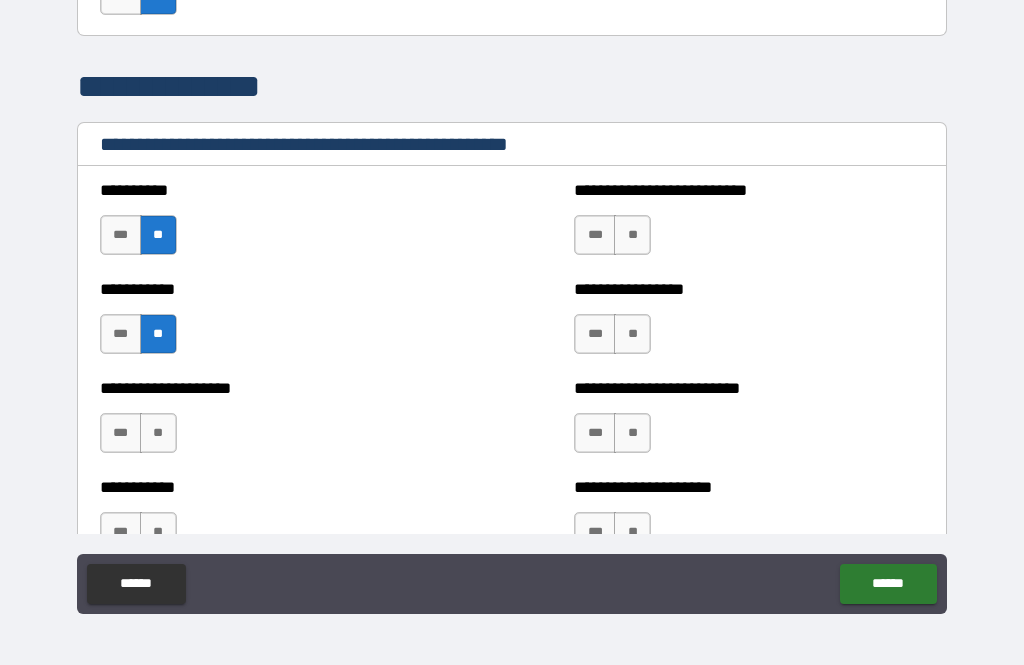 click on "**" at bounding box center (158, 433) 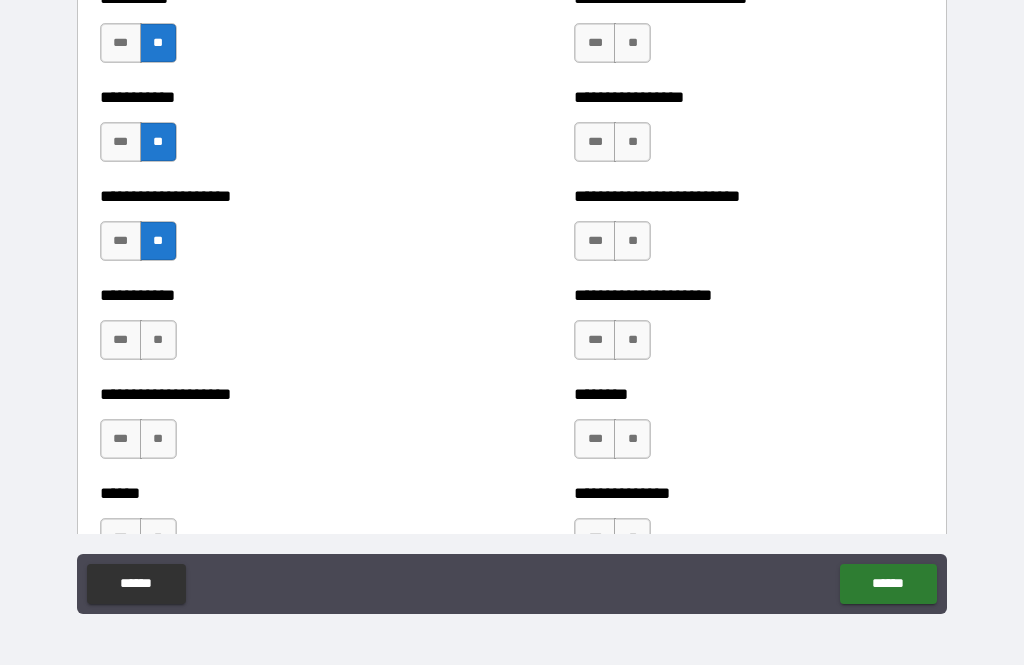 click on "**" at bounding box center [158, 340] 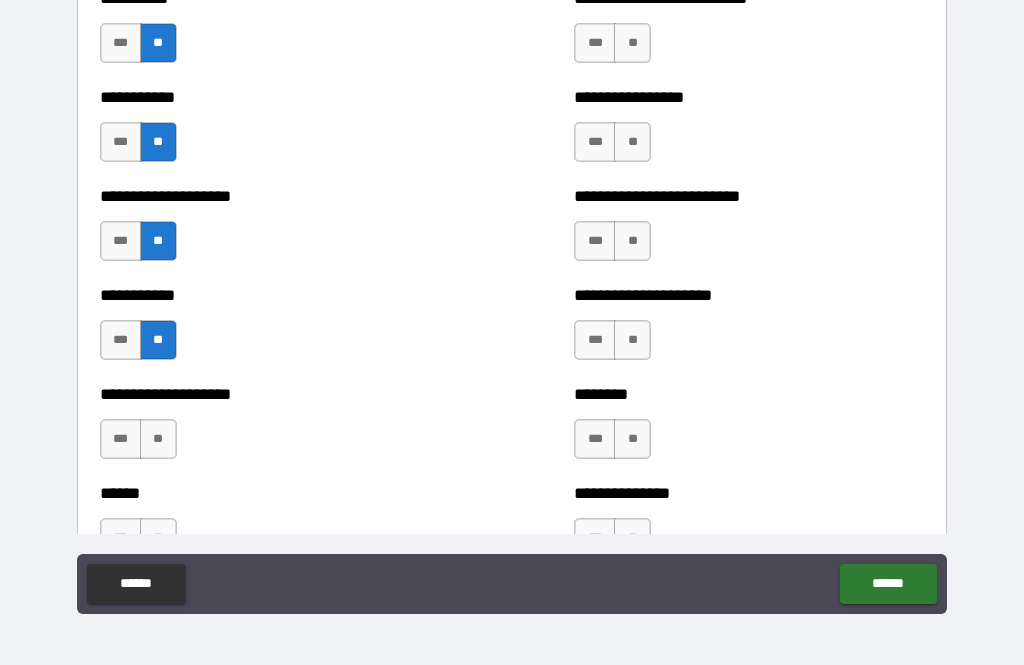 click on "**" at bounding box center (158, 439) 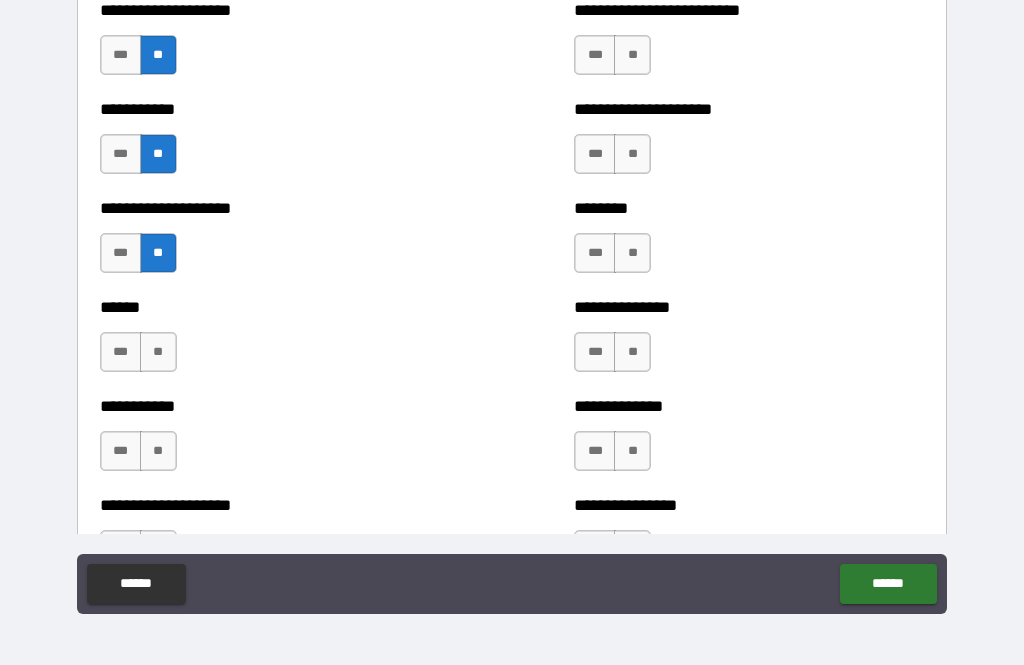click on "**" at bounding box center [158, 352] 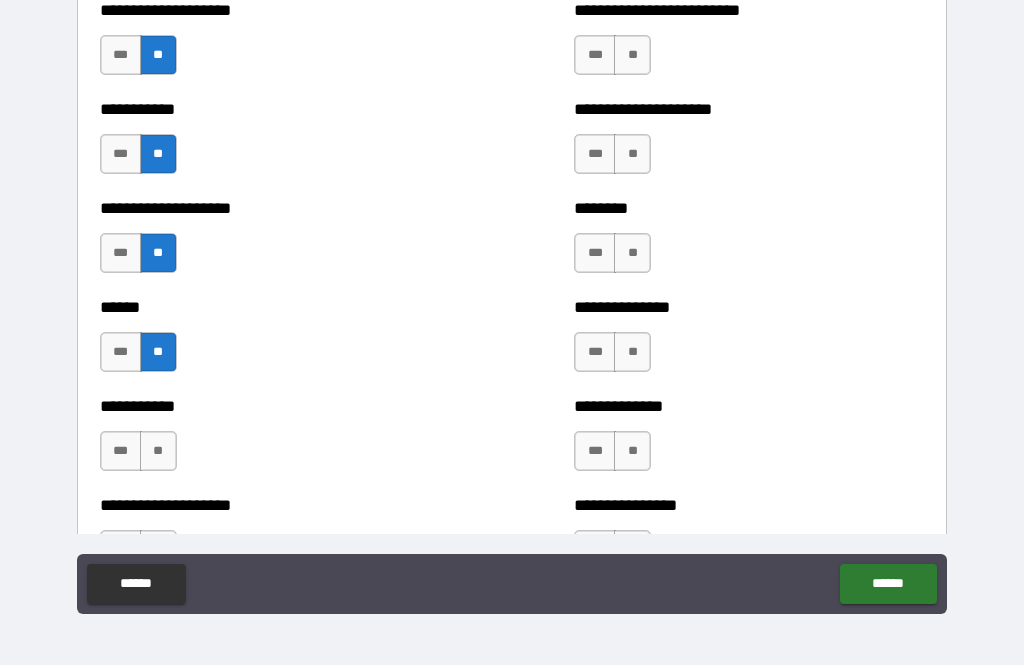 click on "**" at bounding box center (158, 451) 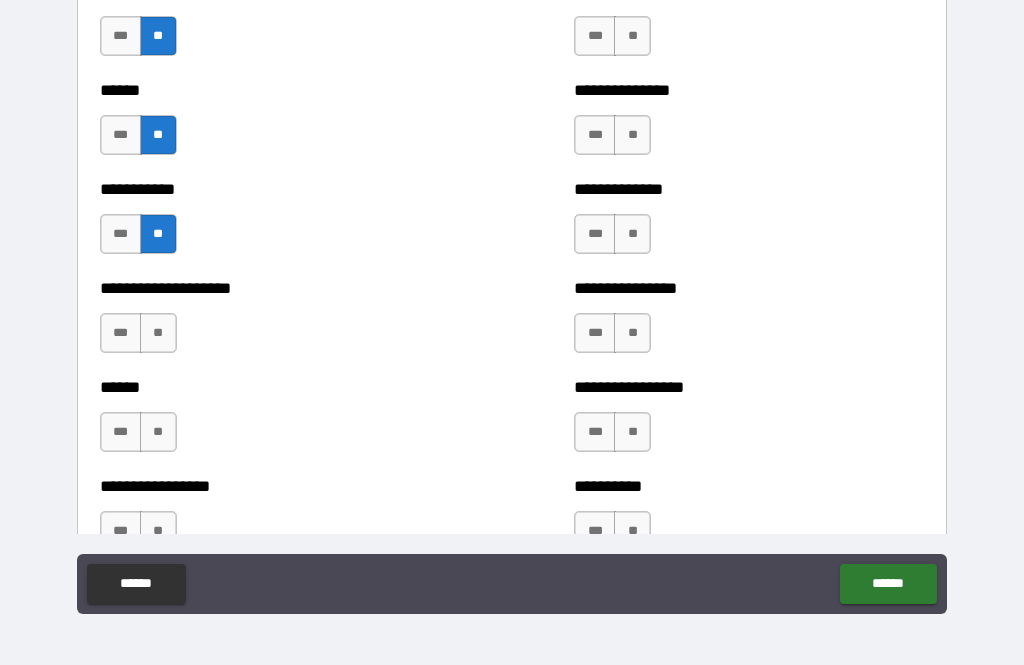 scroll, scrollTop: 2745, scrollLeft: 0, axis: vertical 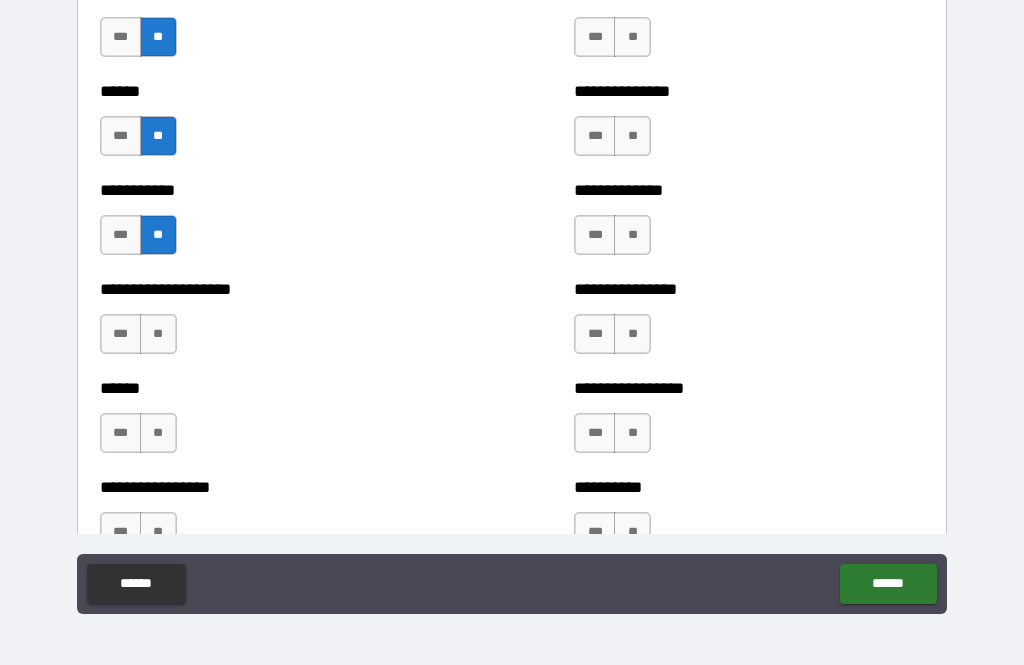 click on "**" at bounding box center [158, 334] 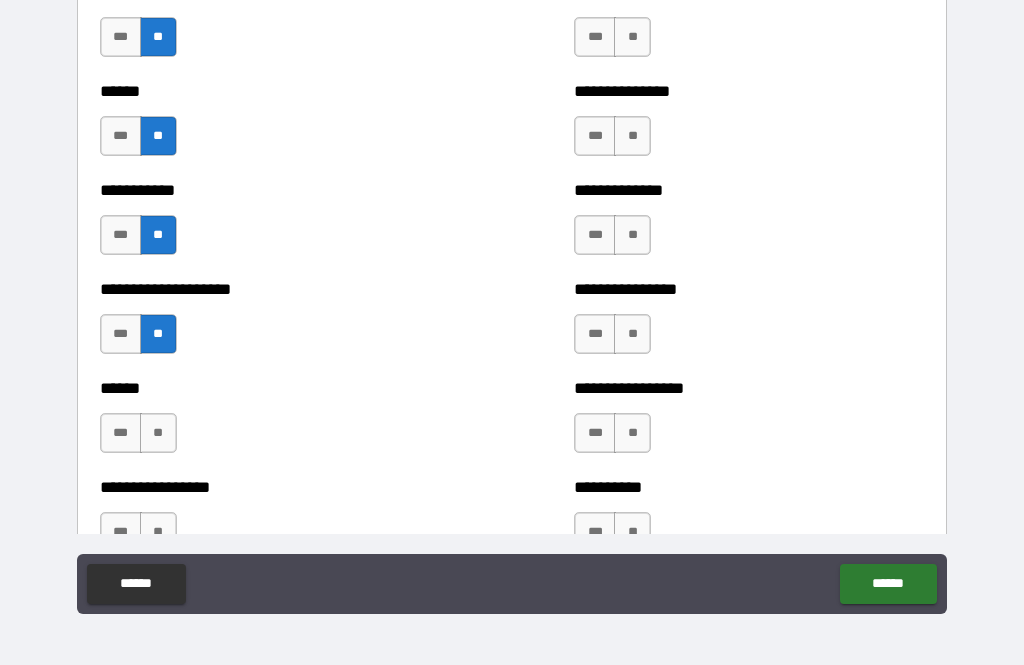 click on "**" at bounding box center [158, 433] 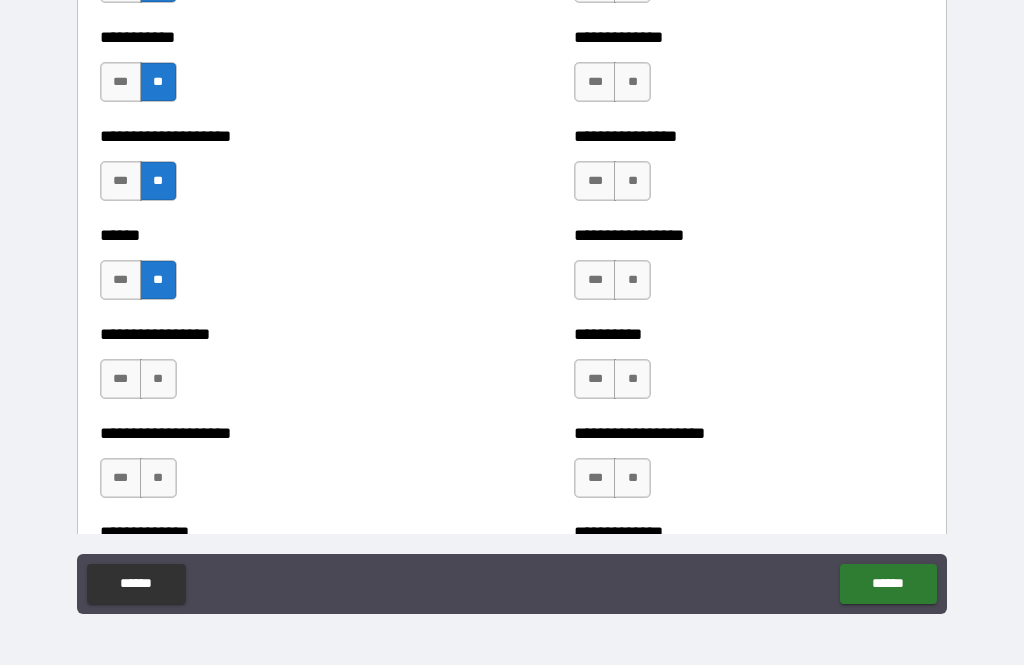 scroll, scrollTop: 3010, scrollLeft: 0, axis: vertical 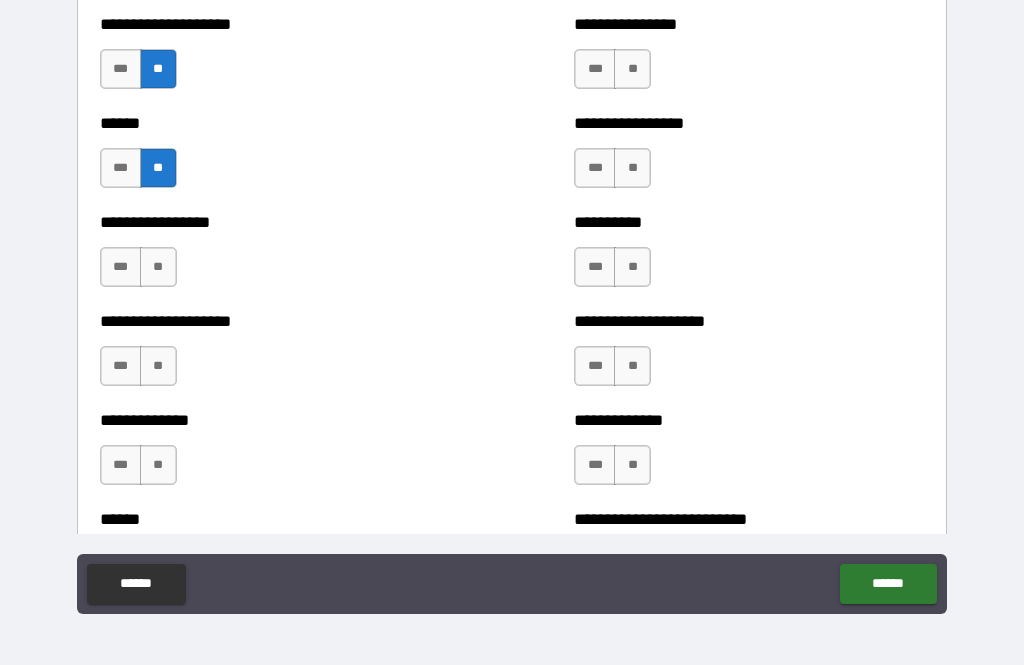 click on "**" at bounding box center (158, 267) 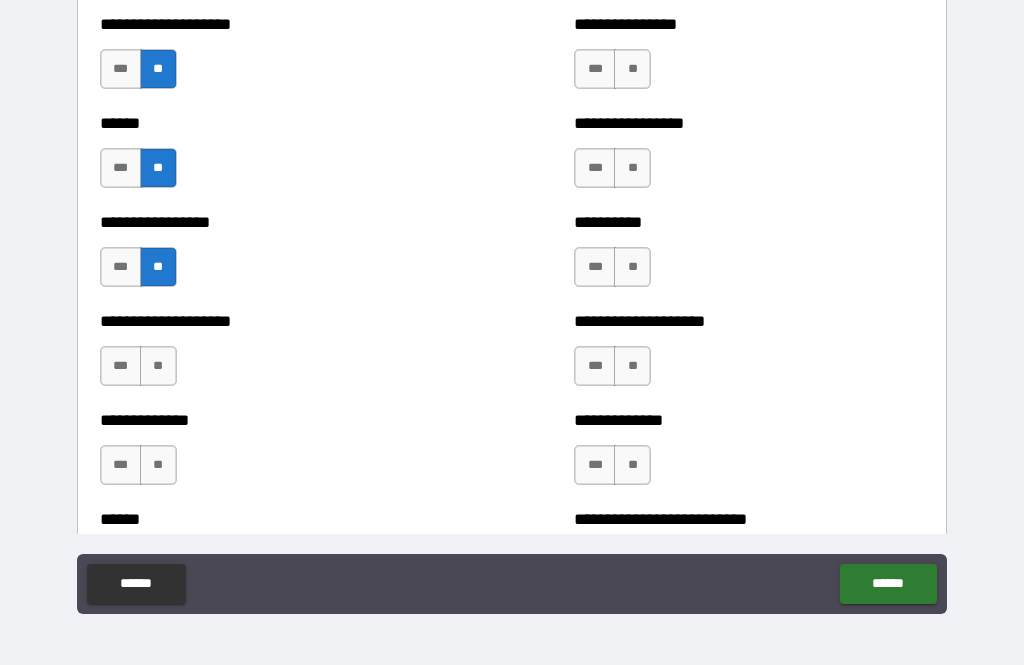 click on "**" at bounding box center (158, 366) 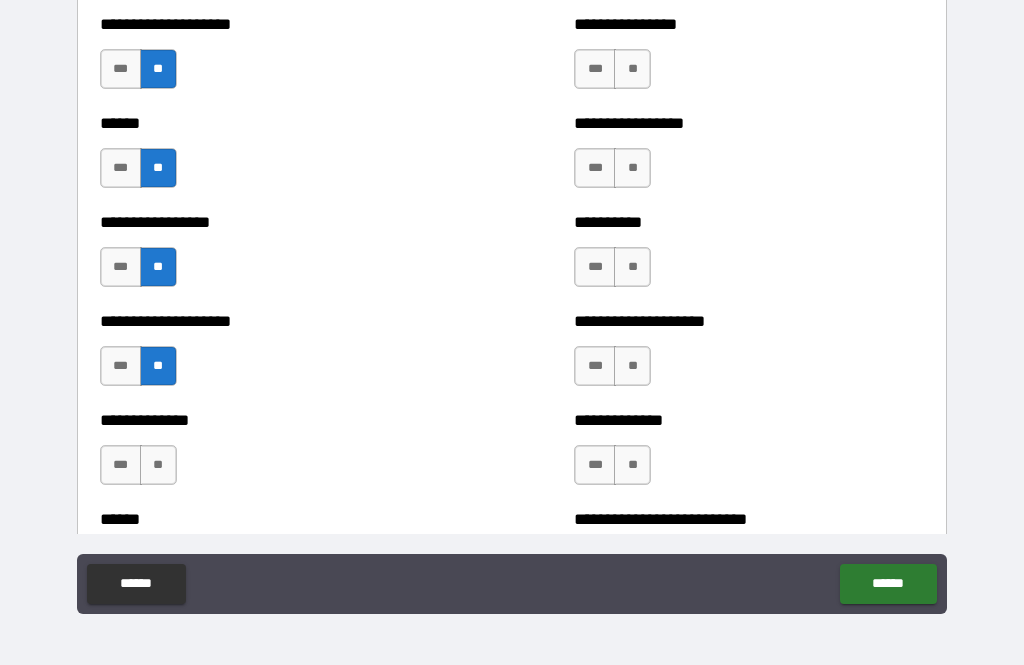 click on "**" at bounding box center (158, 465) 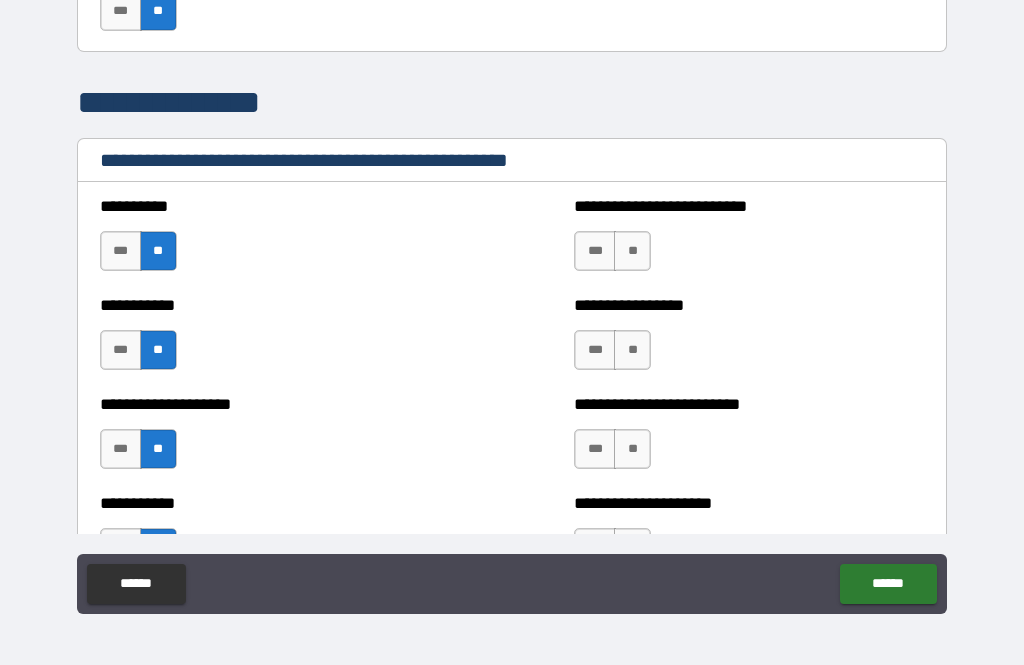 scroll, scrollTop: 2124, scrollLeft: 0, axis: vertical 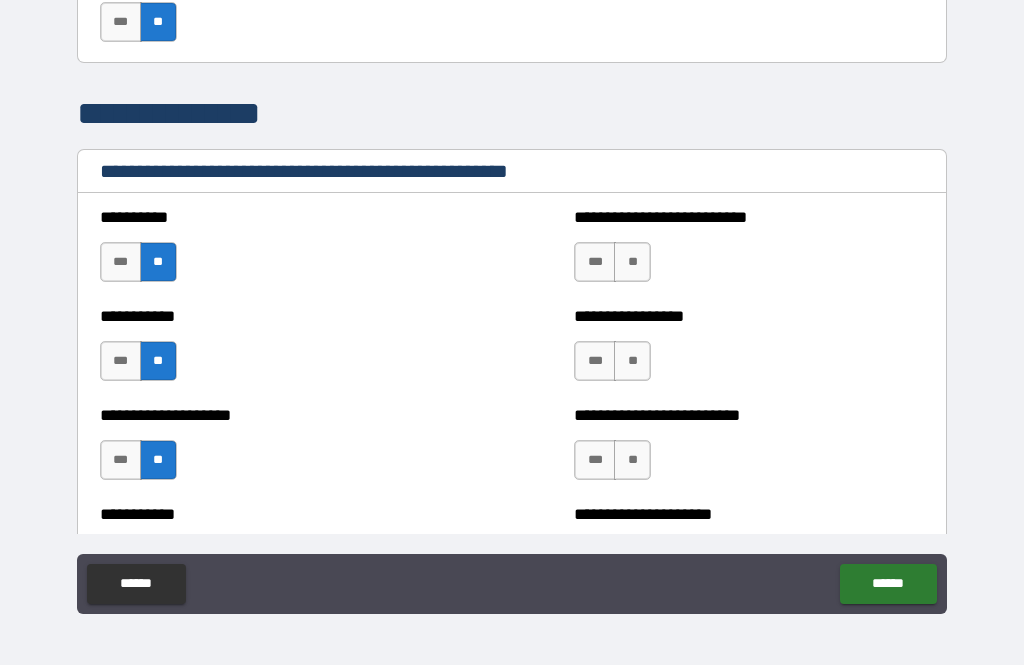 click on "**" at bounding box center [632, 262] 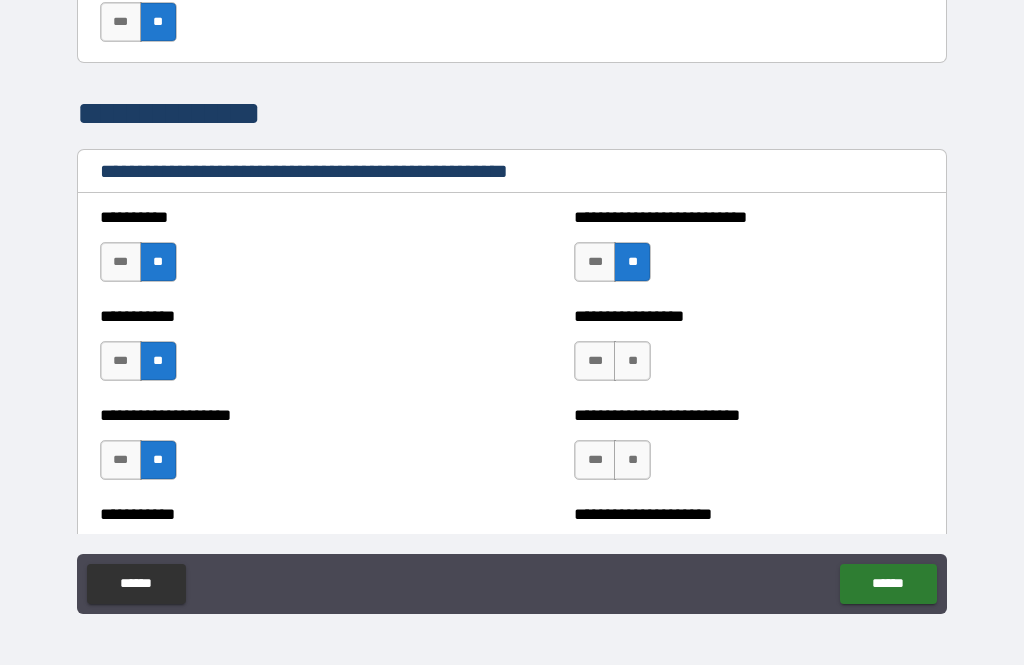 click on "**" at bounding box center (632, 361) 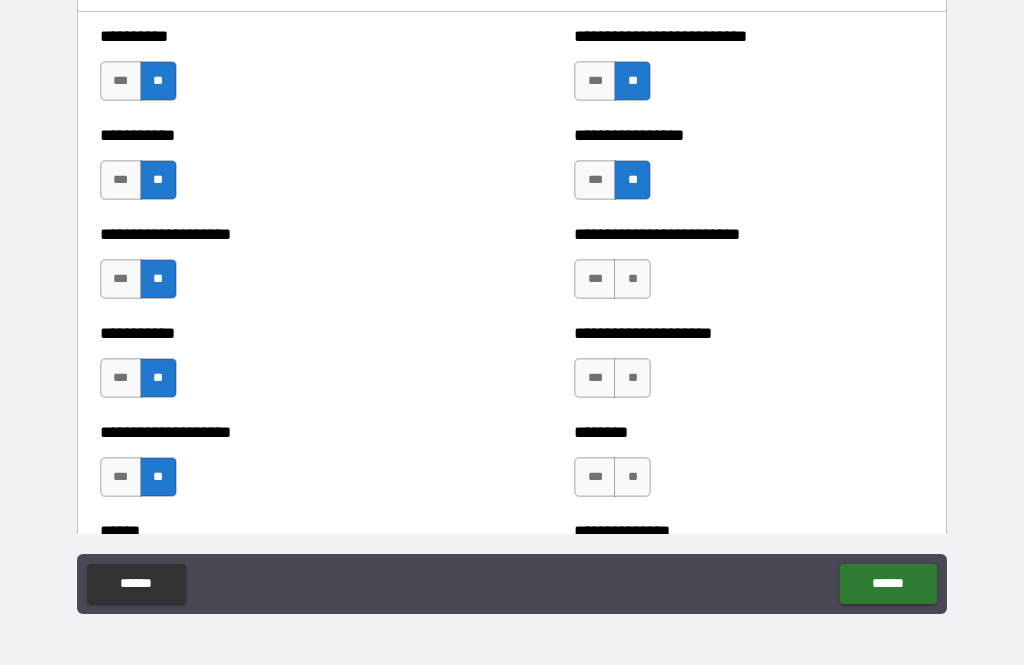 scroll, scrollTop: 2325, scrollLeft: 0, axis: vertical 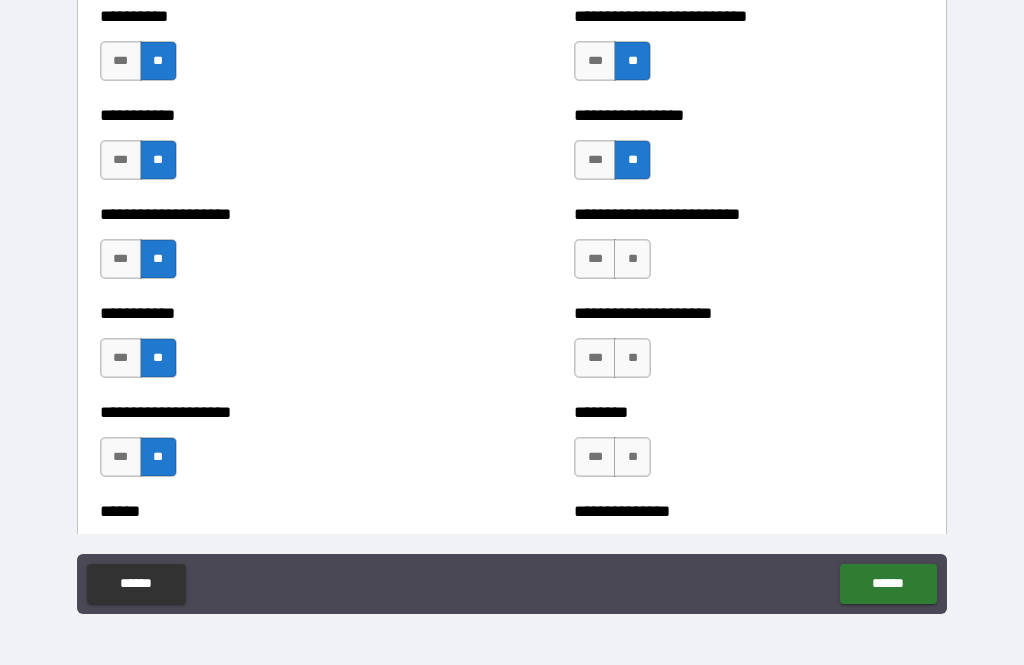 click on "**" at bounding box center [632, 259] 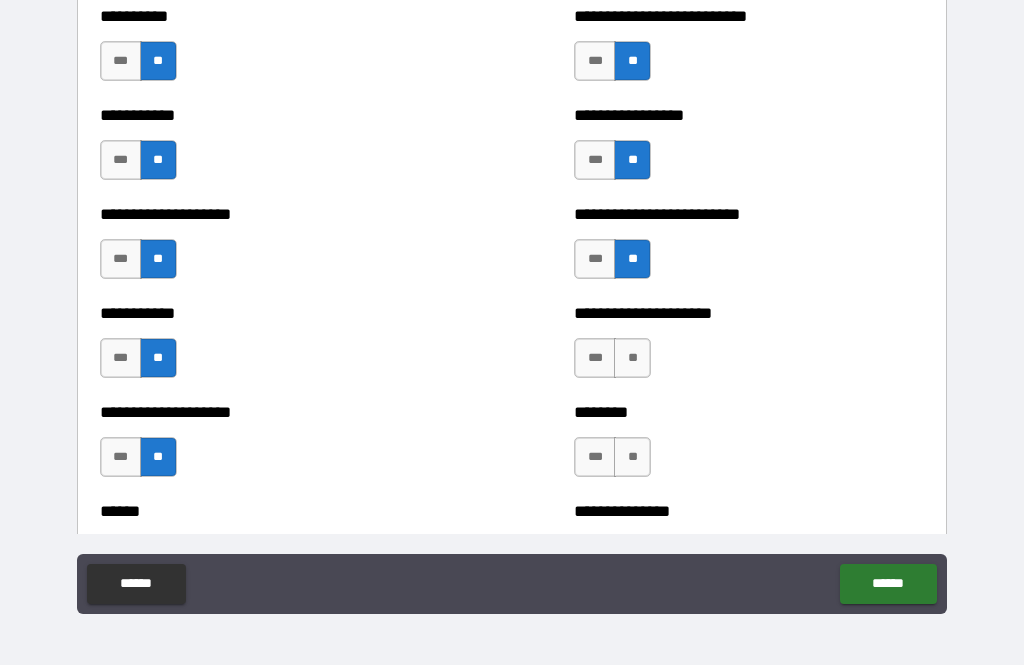 click on "**" at bounding box center [632, 358] 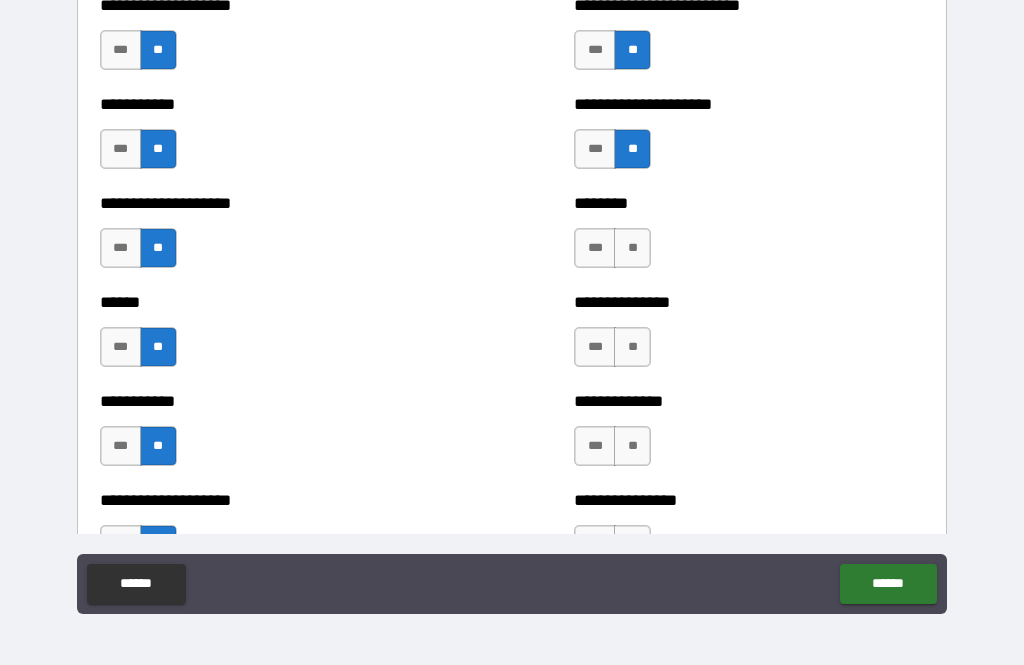 click on "**" at bounding box center [632, 248] 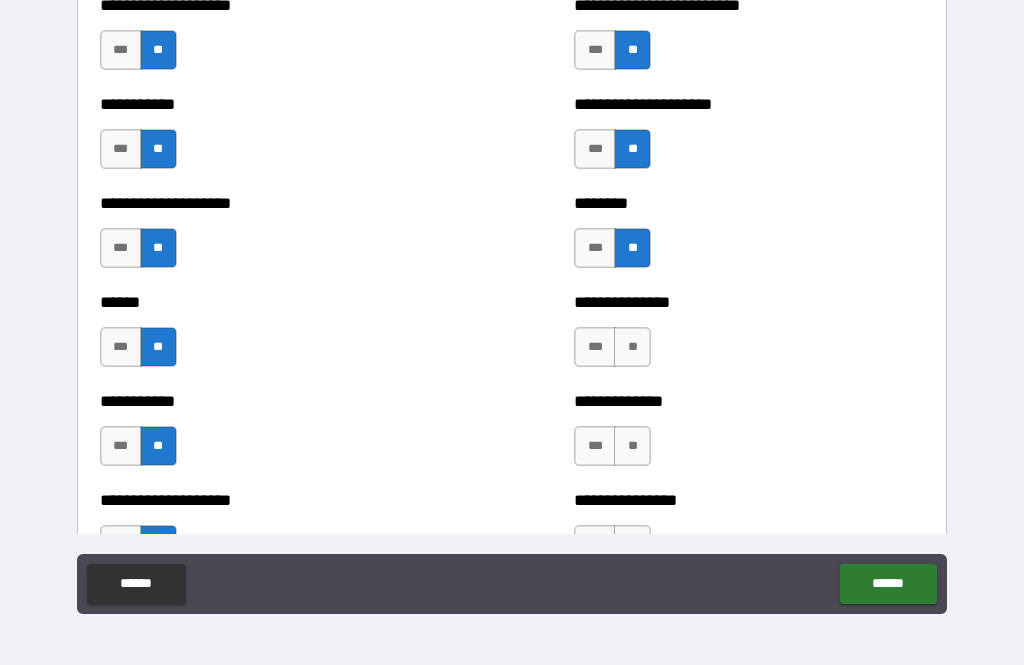 click on "**" at bounding box center (632, 347) 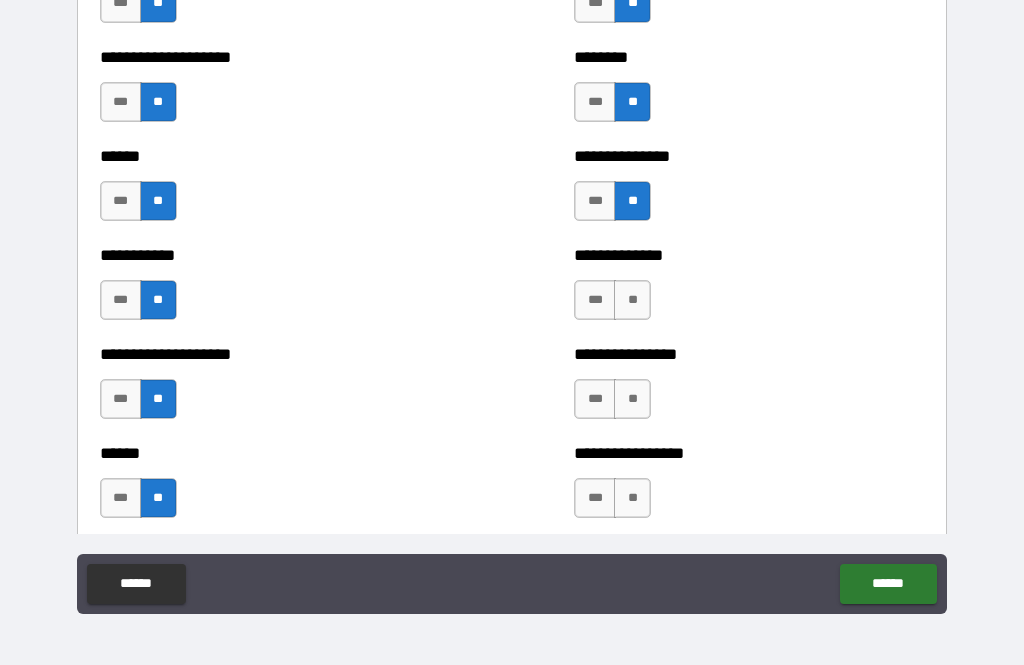 click on "**" at bounding box center [632, 300] 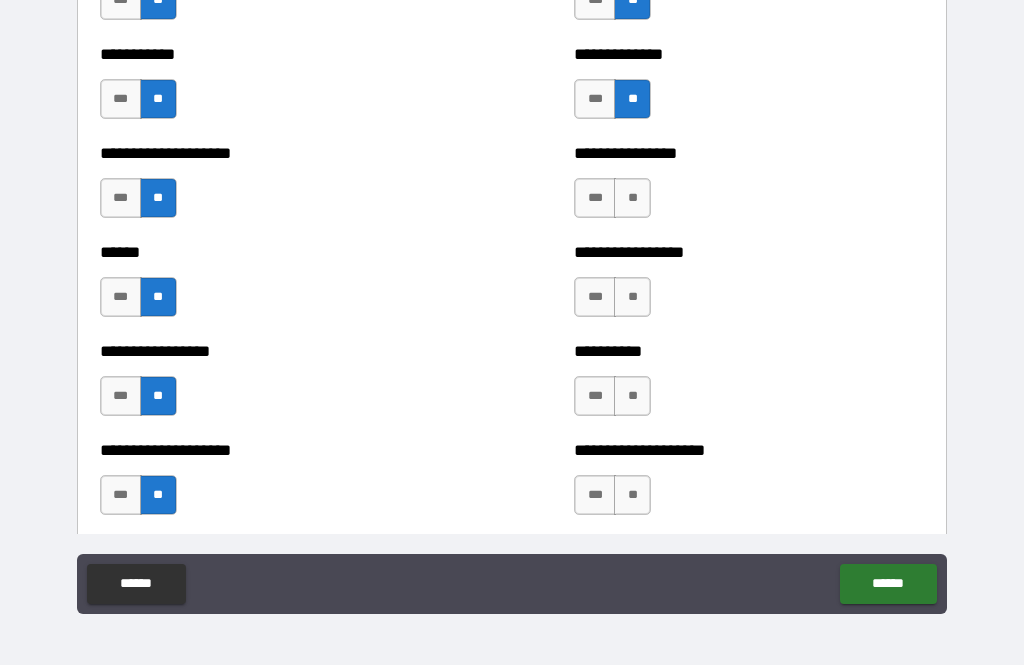 scroll, scrollTop: 2898, scrollLeft: 0, axis: vertical 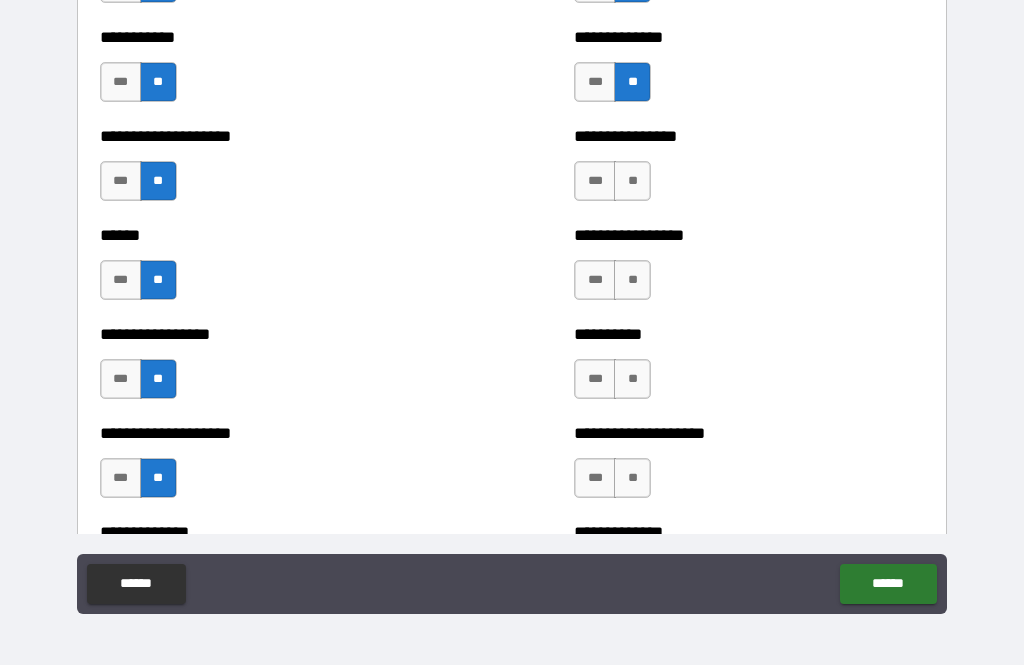 click on "**" at bounding box center (632, 181) 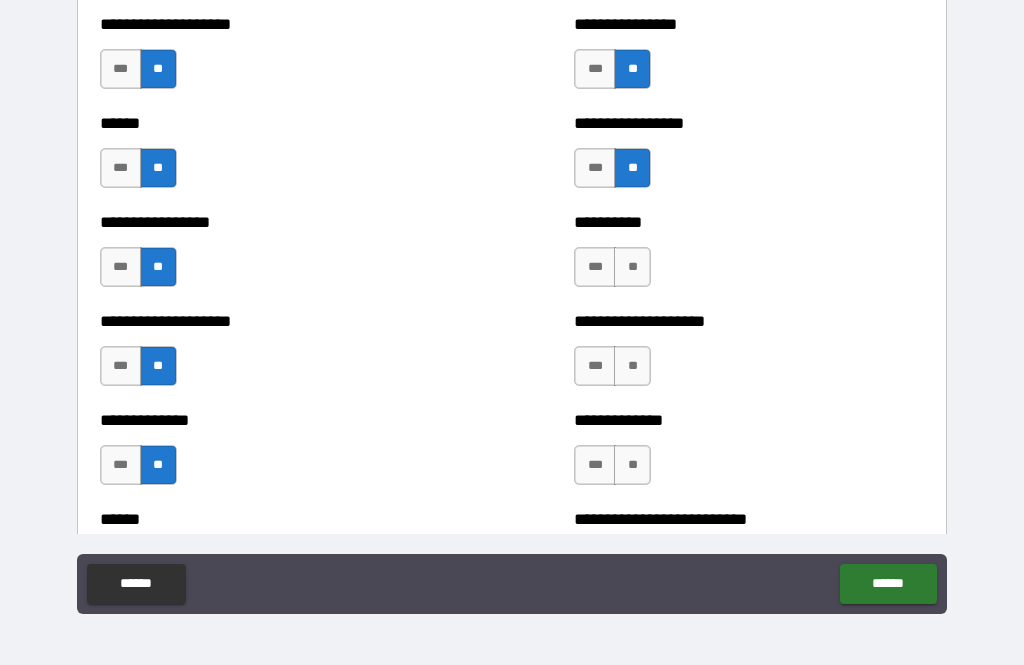 scroll, scrollTop: 3035, scrollLeft: 0, axis: vertical 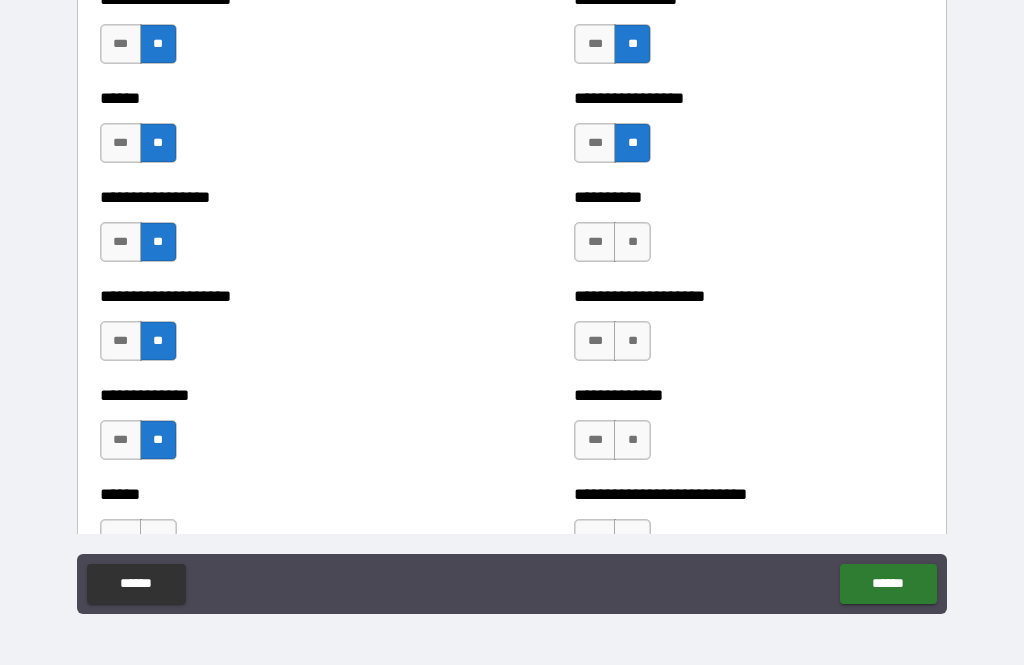 click on "**" at bounding box center [632, 242] 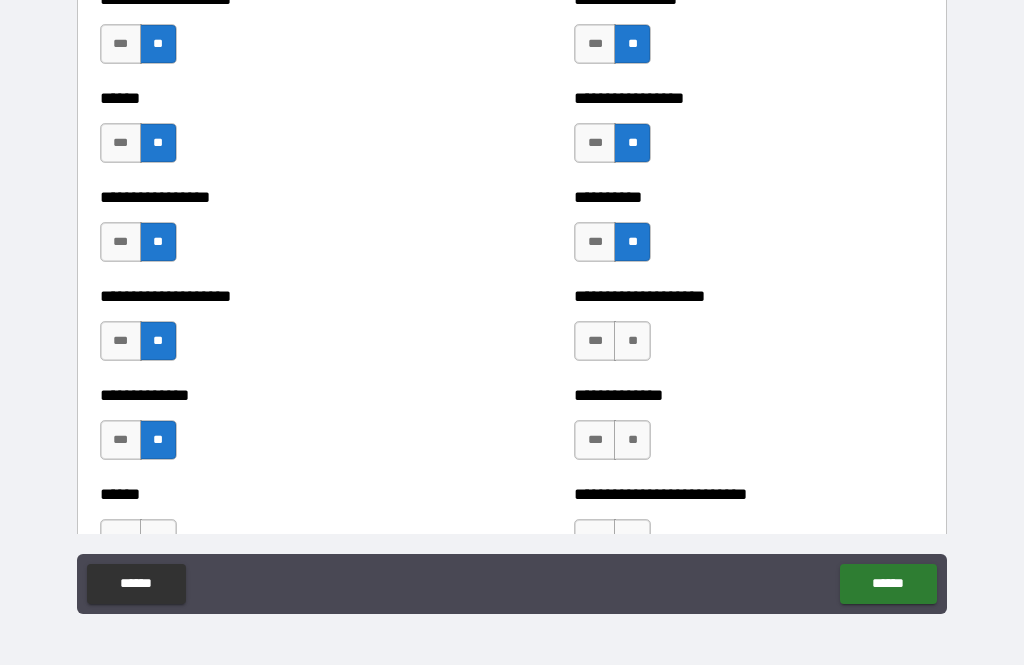 click on "**" at bounding box center [632, 341] 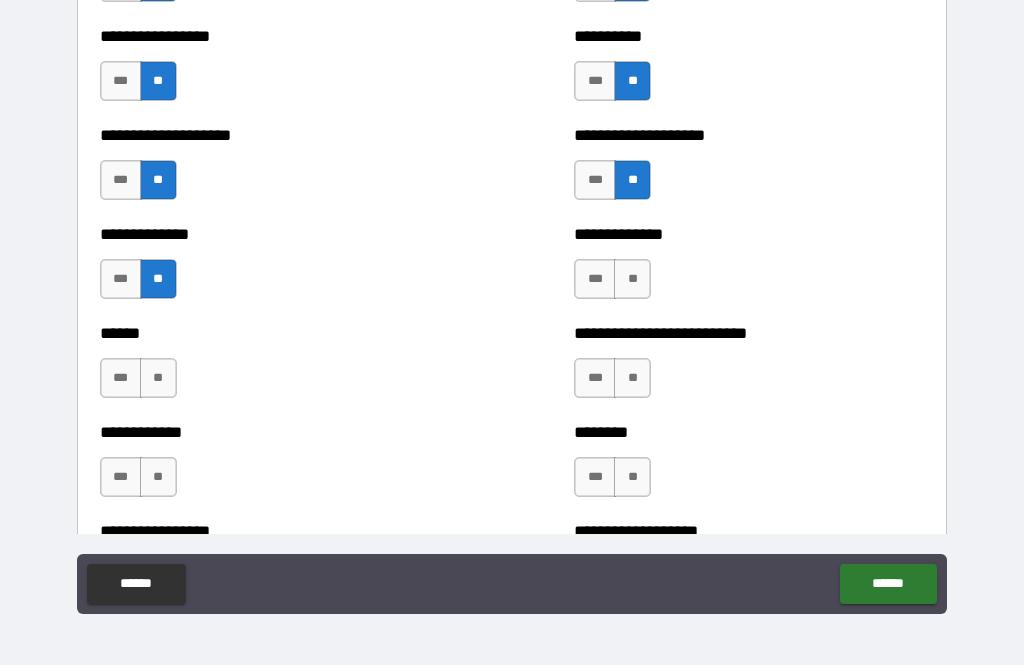 click on "**" at bounding box center (632, 279) 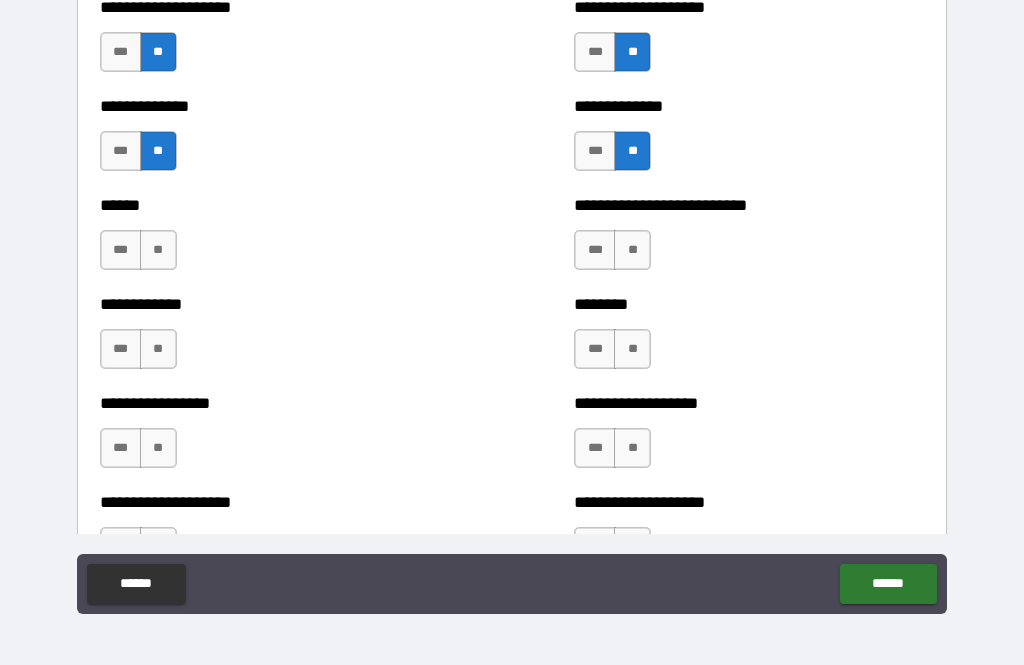 scroll, scrollTop: 3327, scrollLeft: 0, axis: vertical 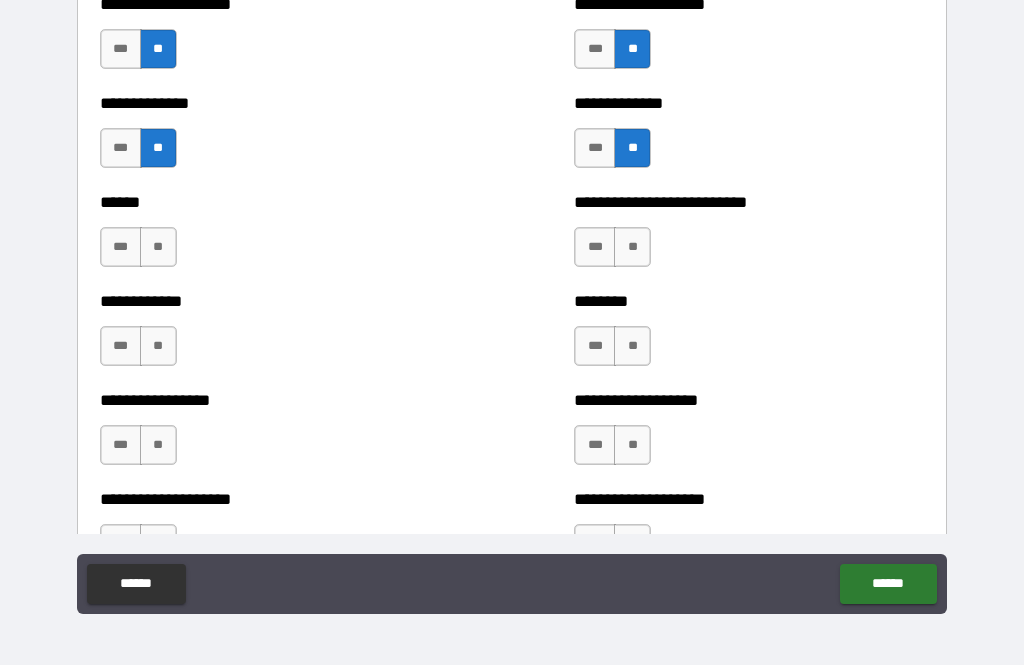 click on "**" at bounding box center [632, 247] 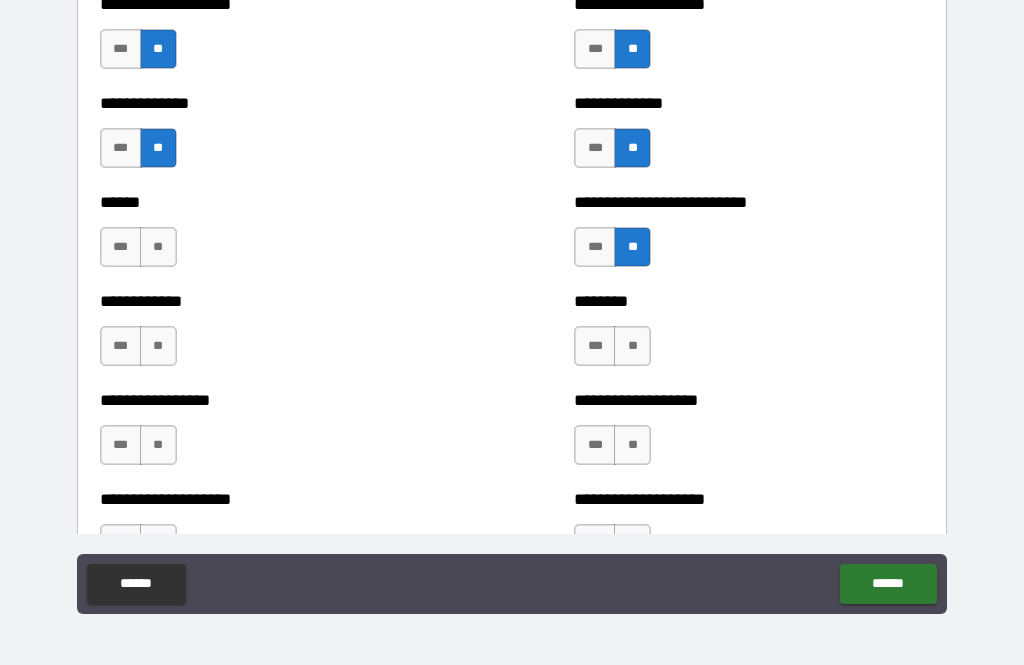 click on "**" at bounding box center [632, 346] 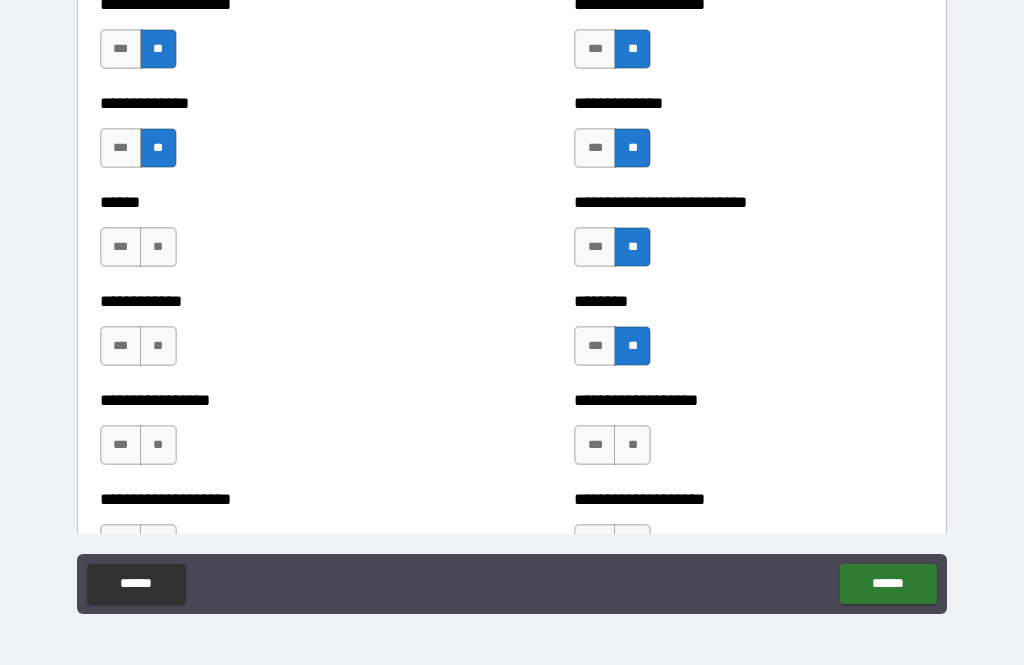 click on "**" at bounding box center (158, 247) 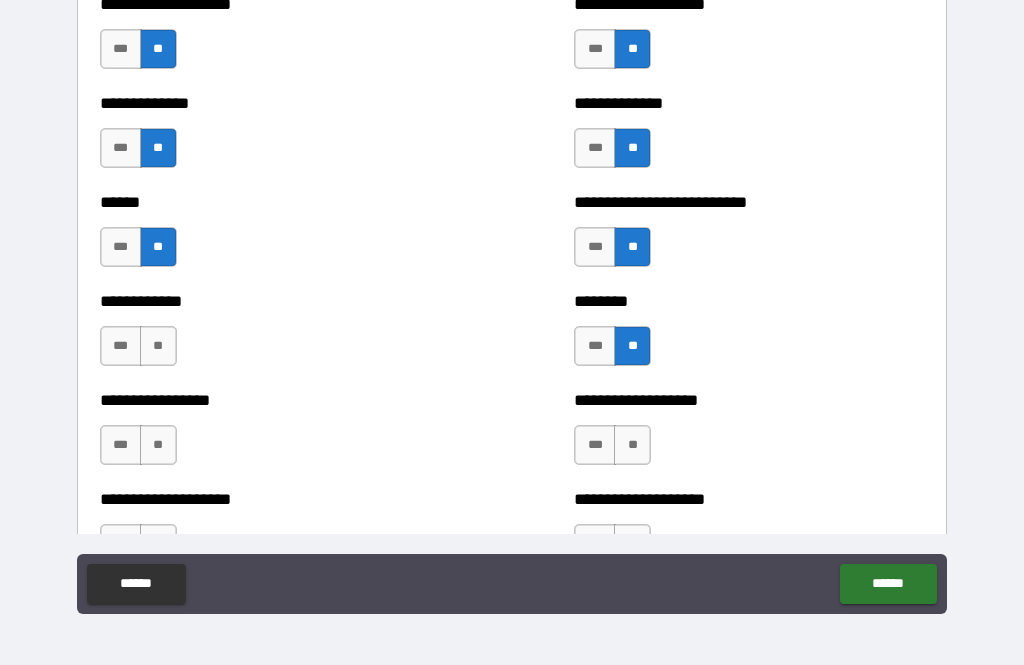 click on "***" at bounding box center (121, 346) 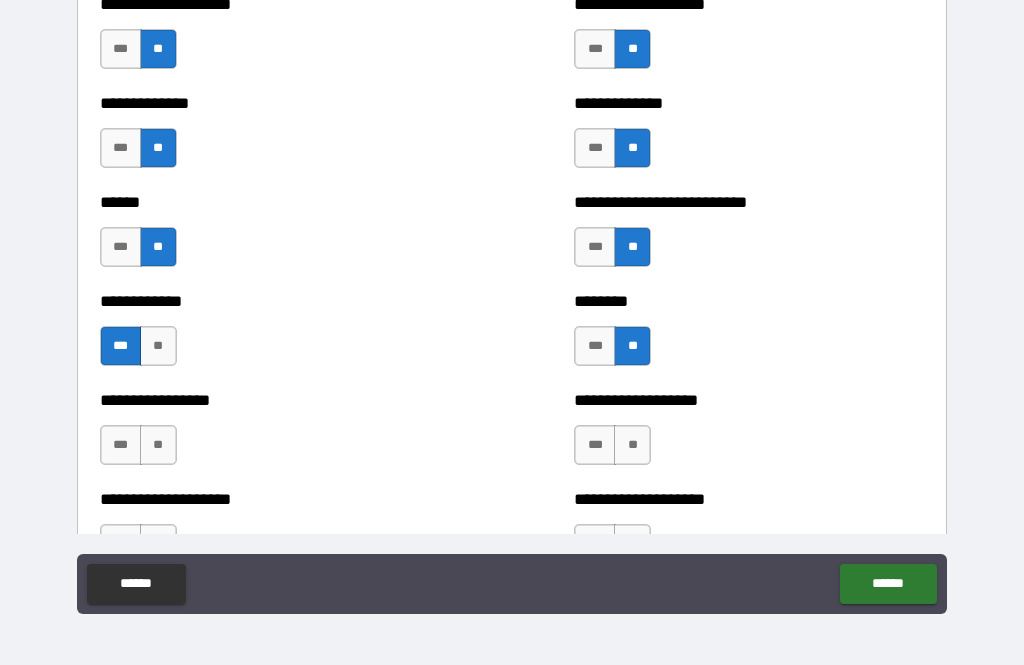click on "**" at bounding box center (158, 346) 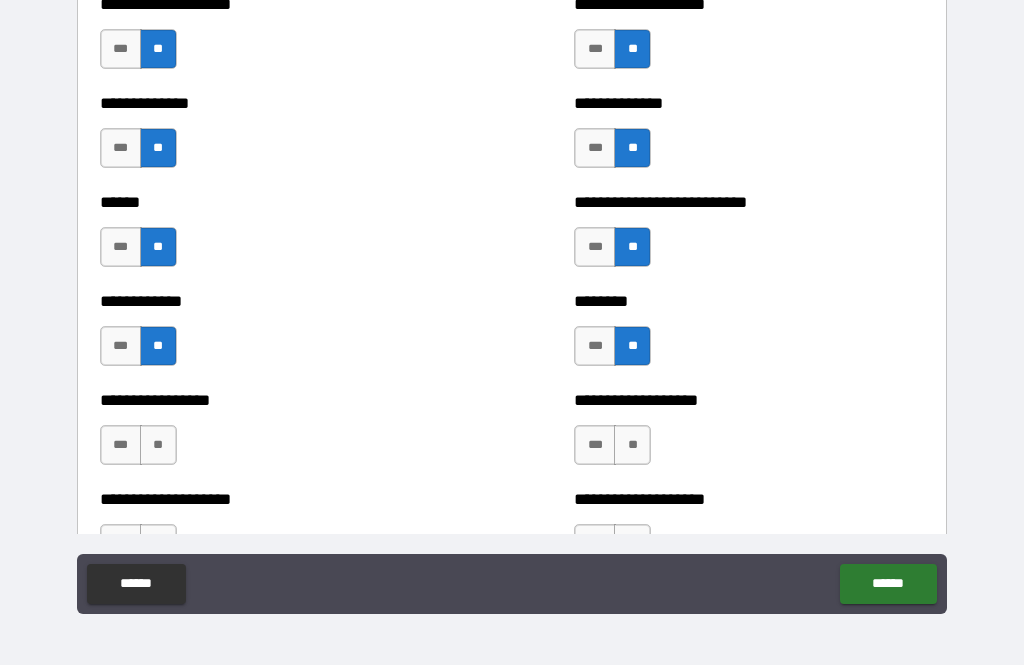 click on "**" at bounding box center [632, 445] 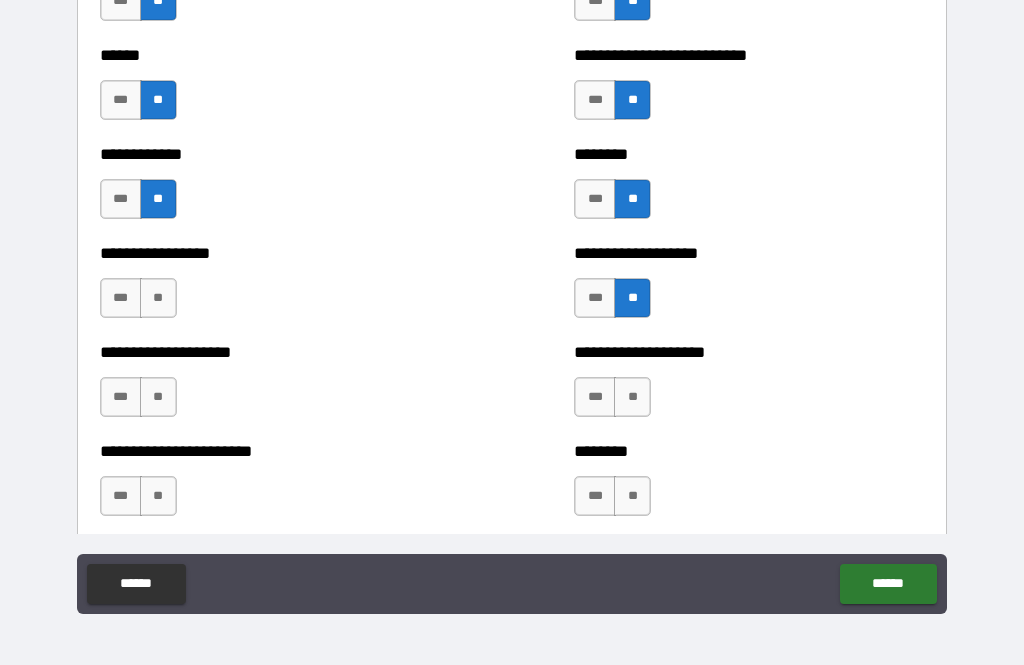scroll, scrollTop: 3478, scrollLeft: 0, axis: vertical 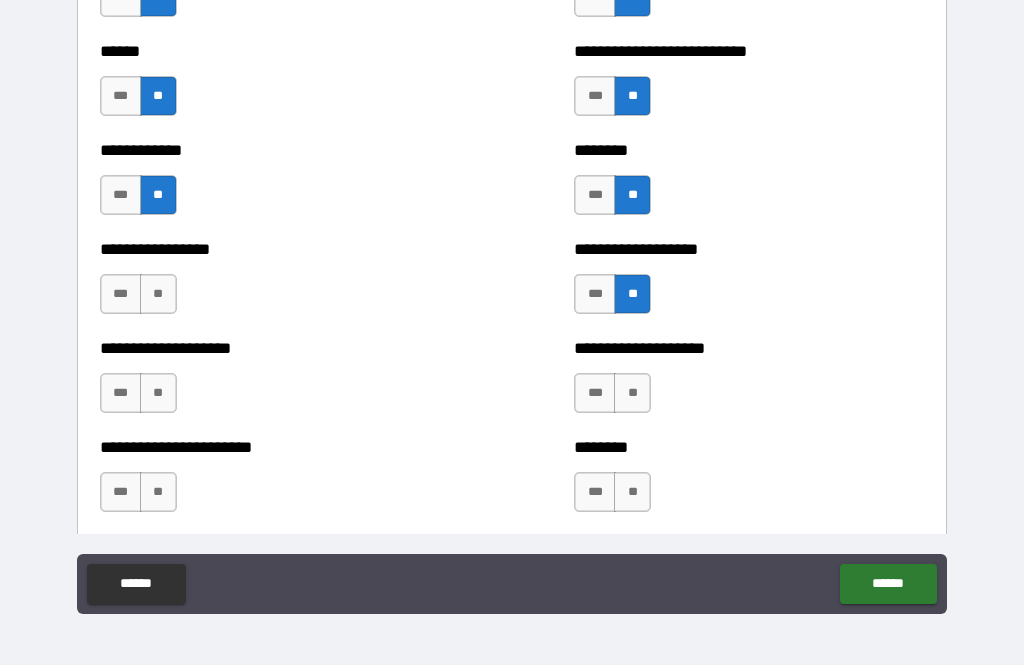 click on "**" at bounding box center [158, 294] 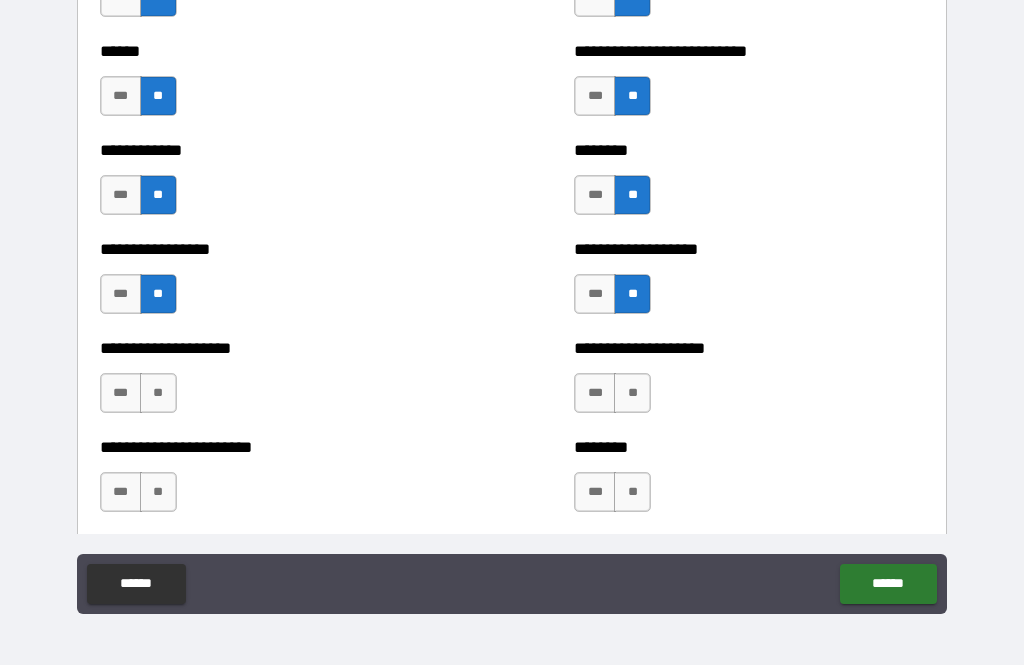 click on "**" at bounding box center [158, 393] 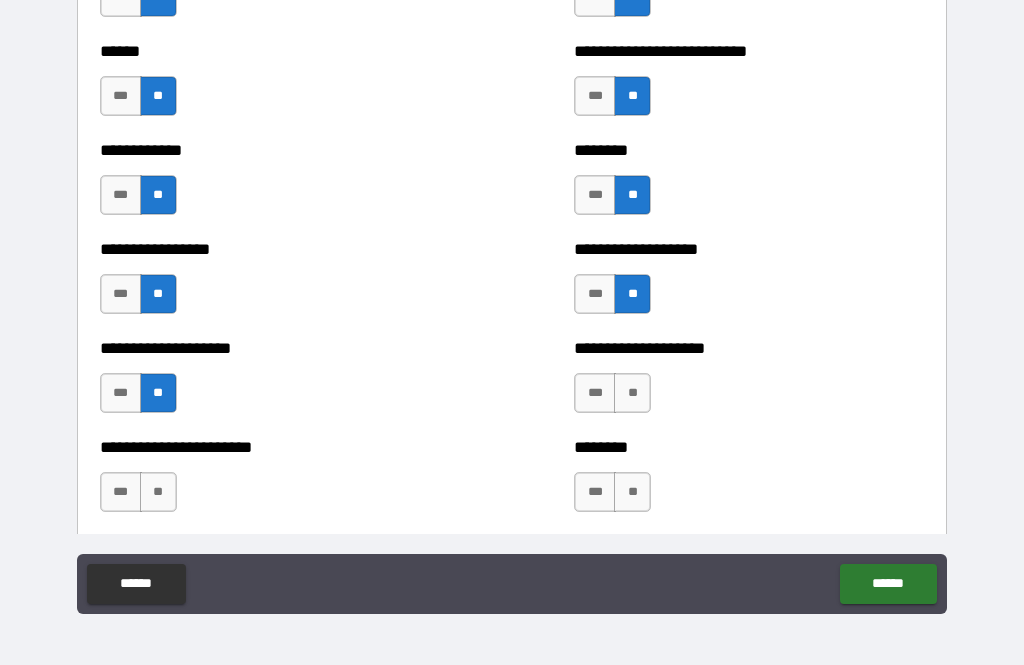 click on "**" at bounding box center (632, 393) 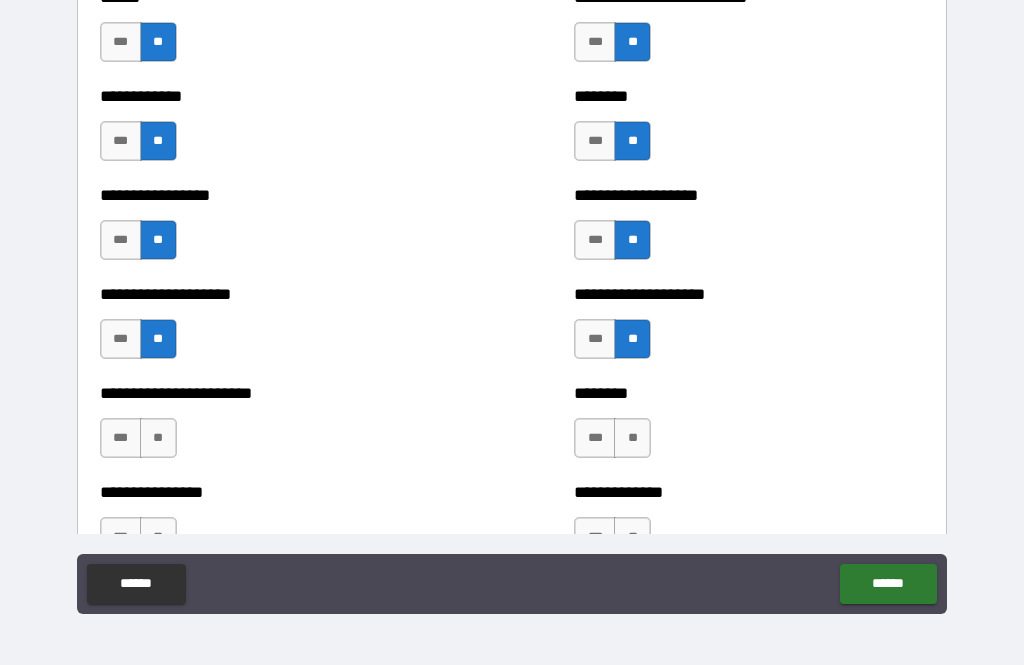 scroll, scrollTop: 3631, scrollLeft: 0, axis: vertical 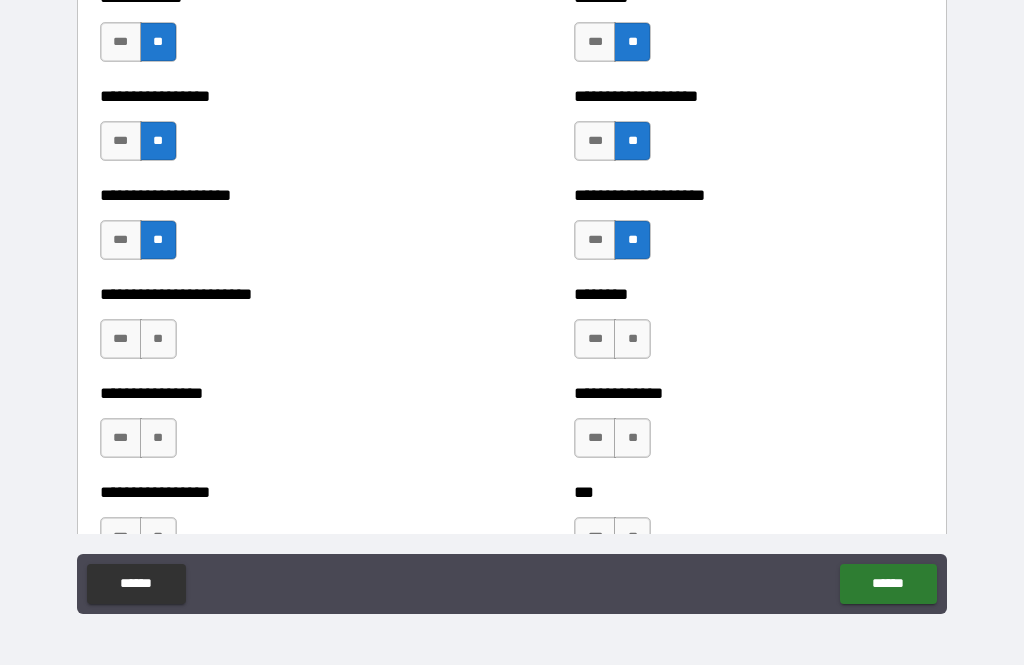 click on "**" at bounding box center (632, 339) 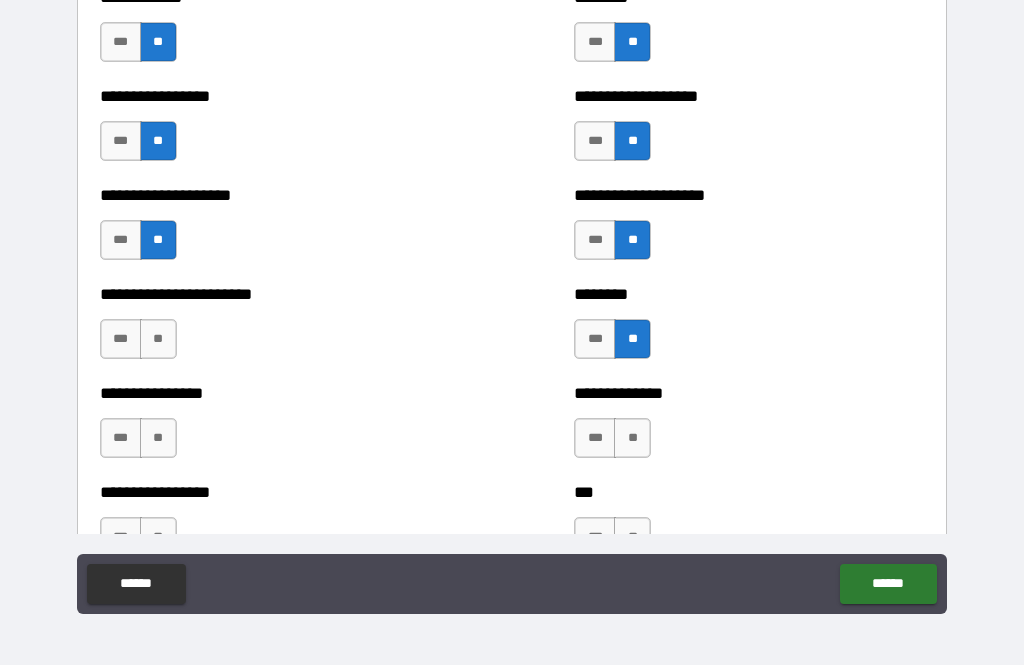 click on "**" at bounding box center [158, 339] 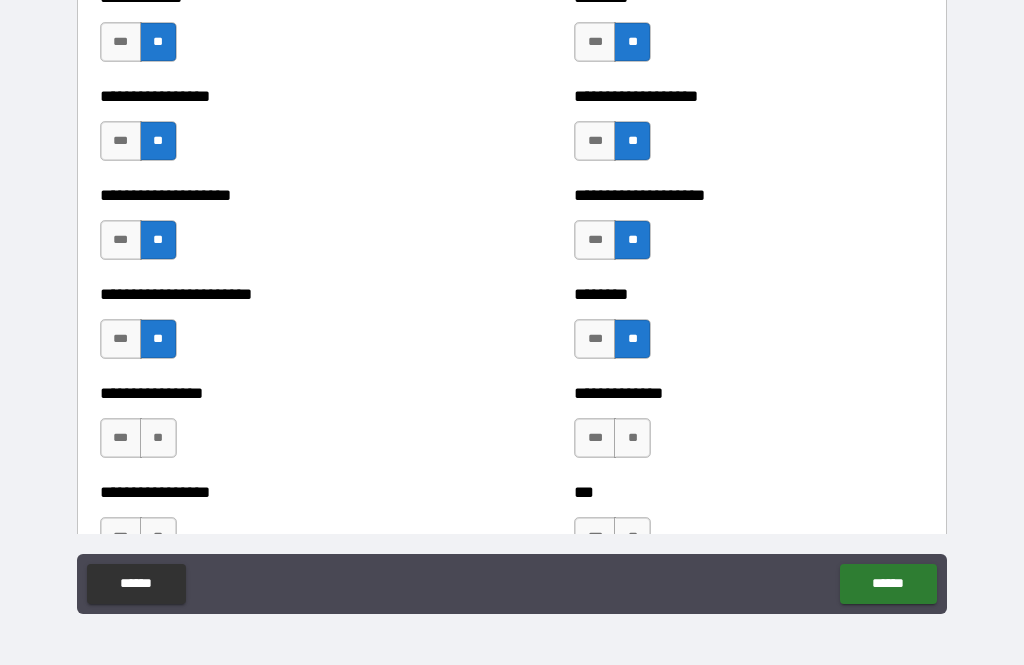 click on "**" at bounding box center [158, 438] 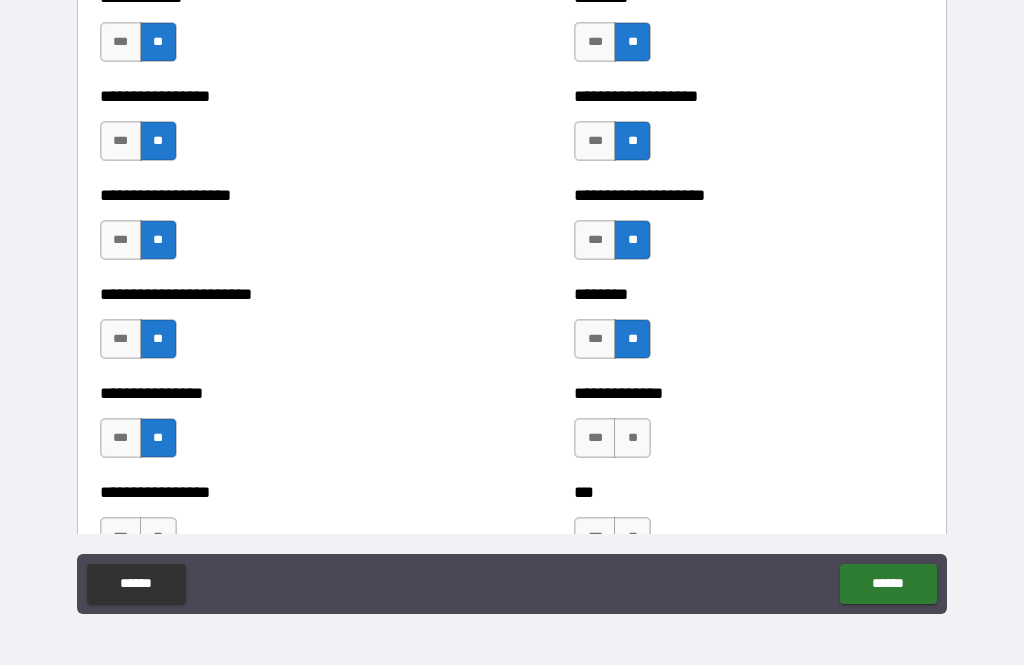 click on "**" at bounding box center (632, 438) 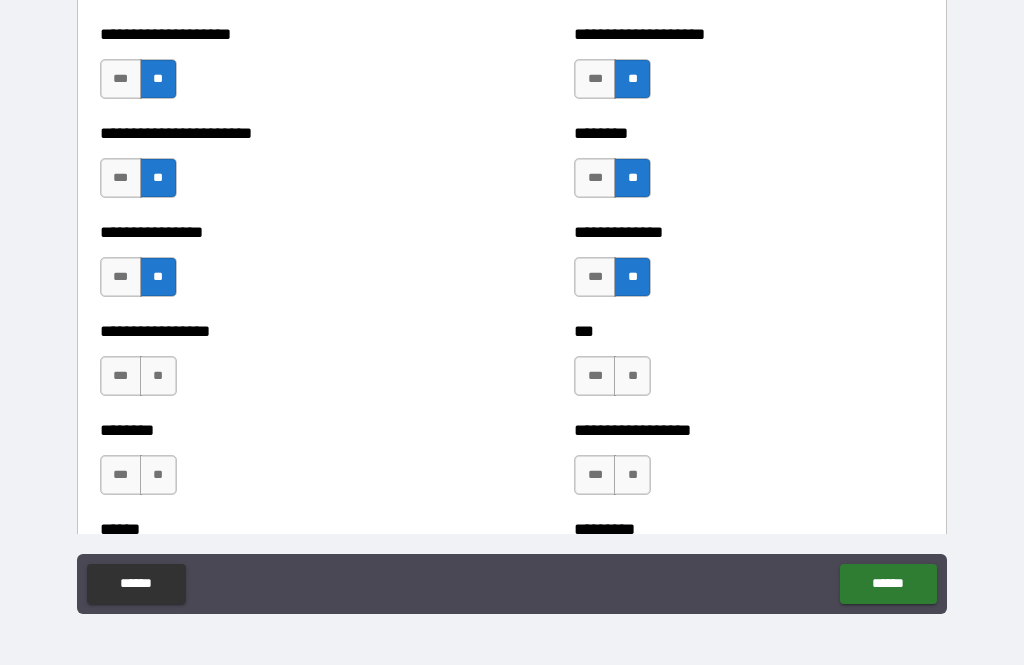 scroll, scrollTop: 3792, scrollLeft: 0, axis: vertical 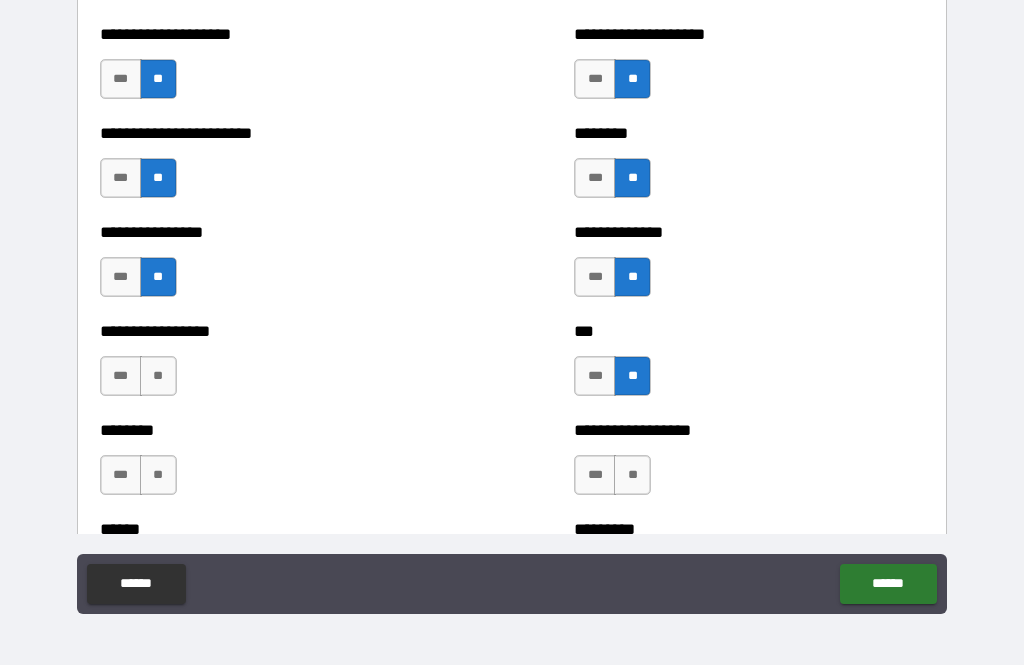 click on "**" at bounding box center (158, 376) 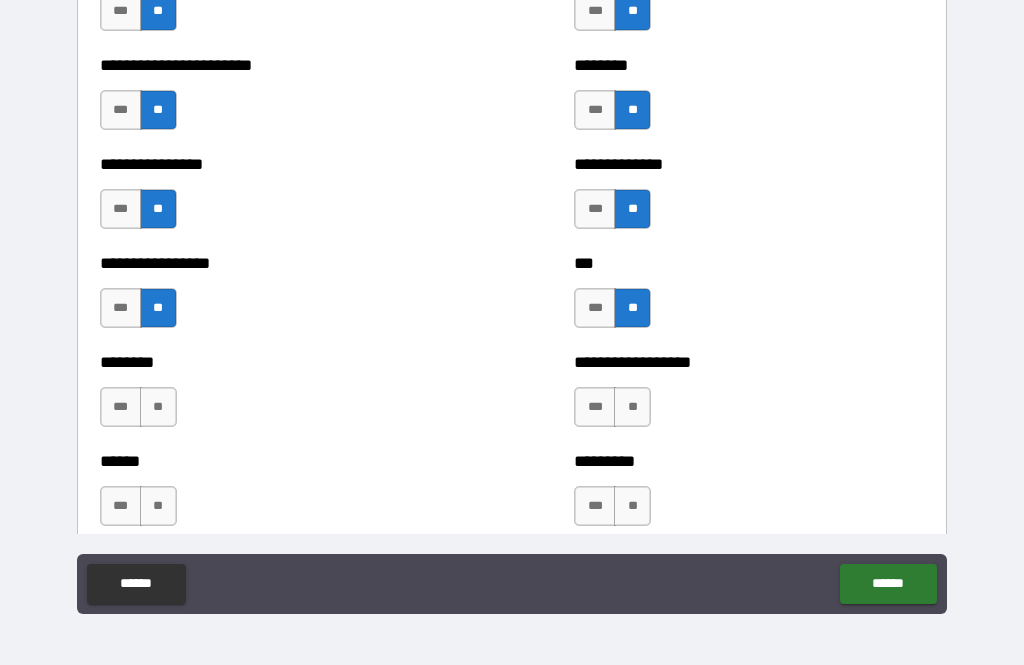 scroll, scrollTop: 3914, scrollLeft: 0, axis: vertical 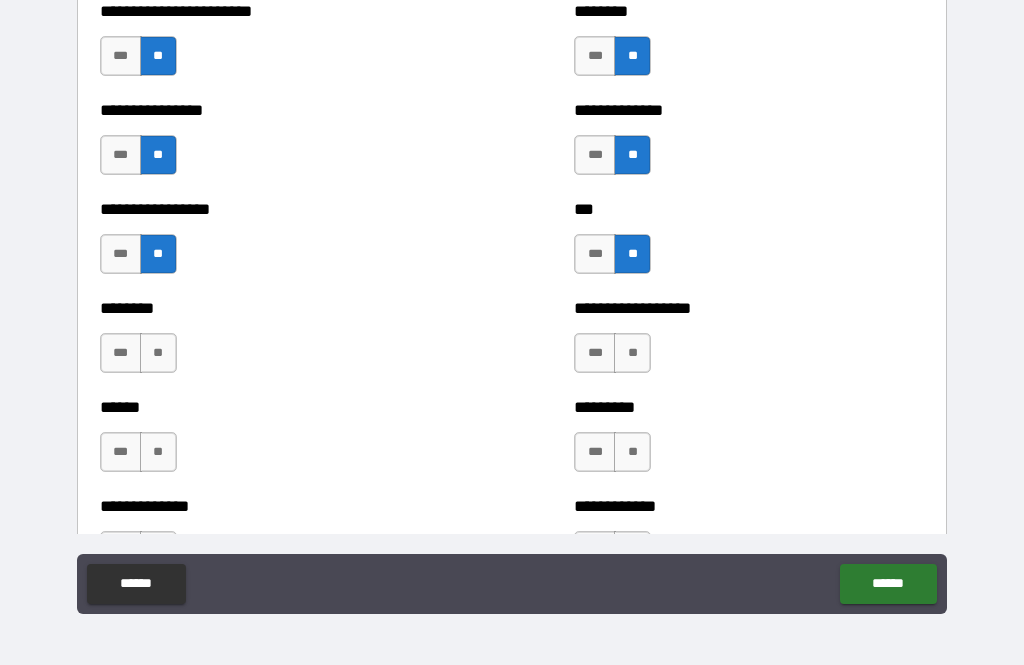 click on "**" at bounding box center [158, 353] 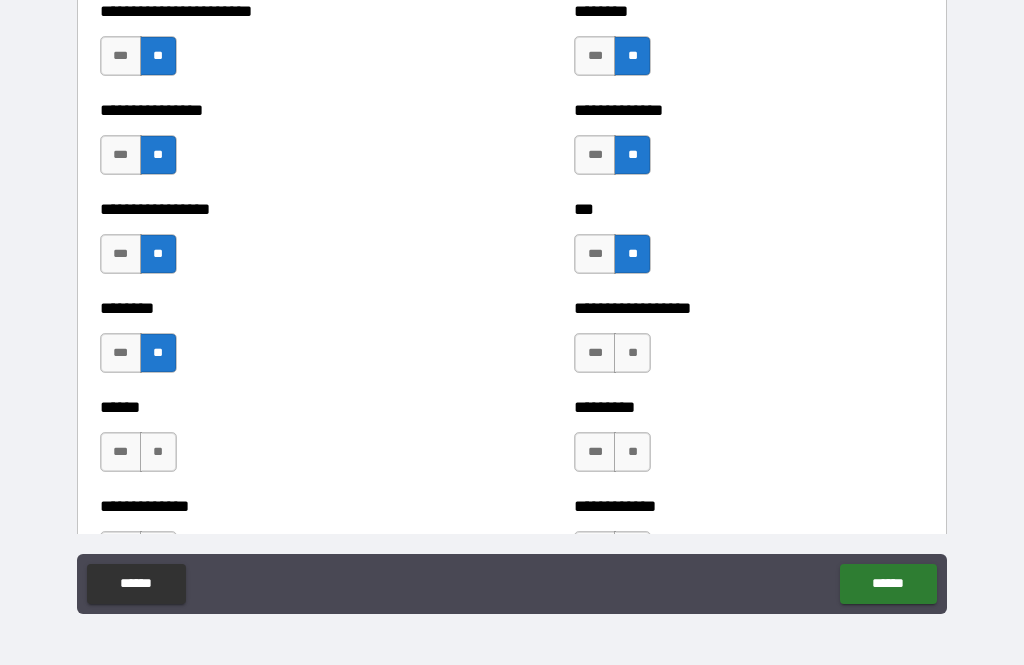 click on "**" at bounding box center [632, 353] 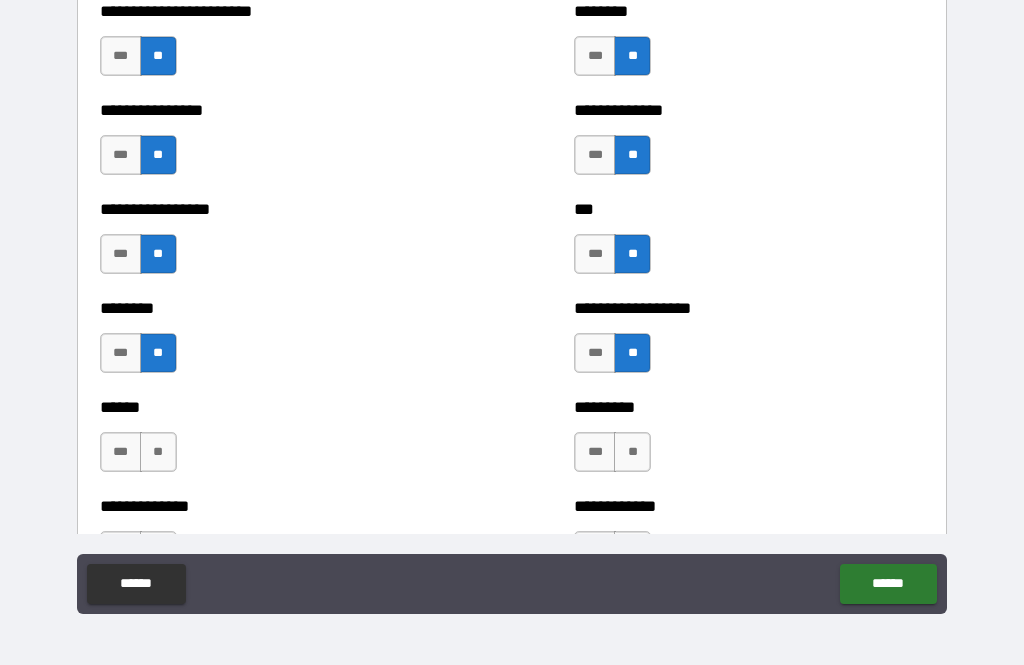 click on "**" at bounding box center (158, 452) 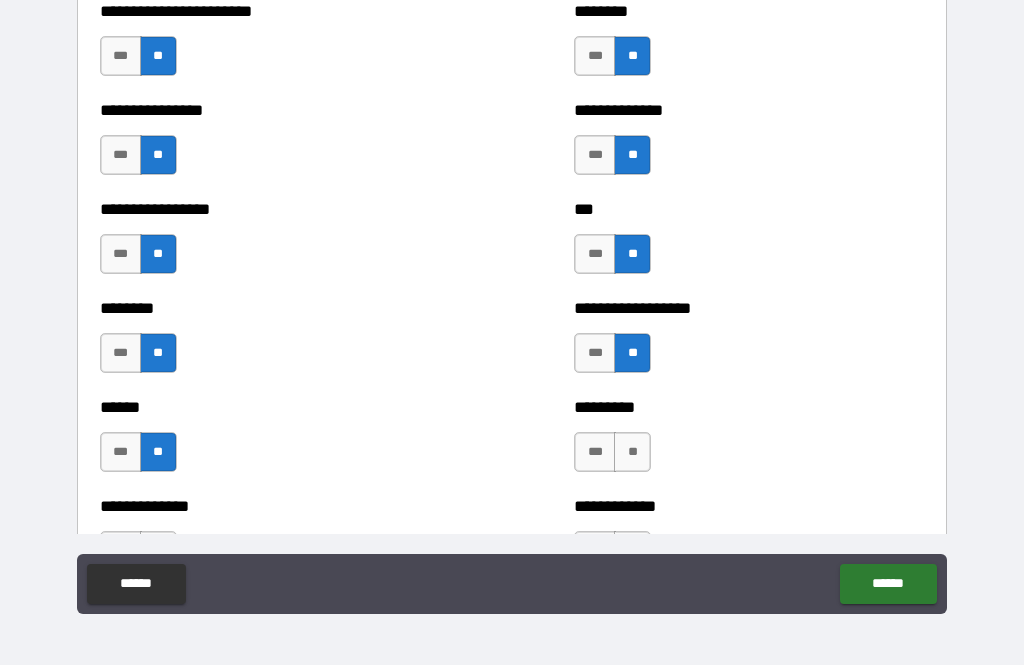 click on "**" at bounding box center [632, 452] 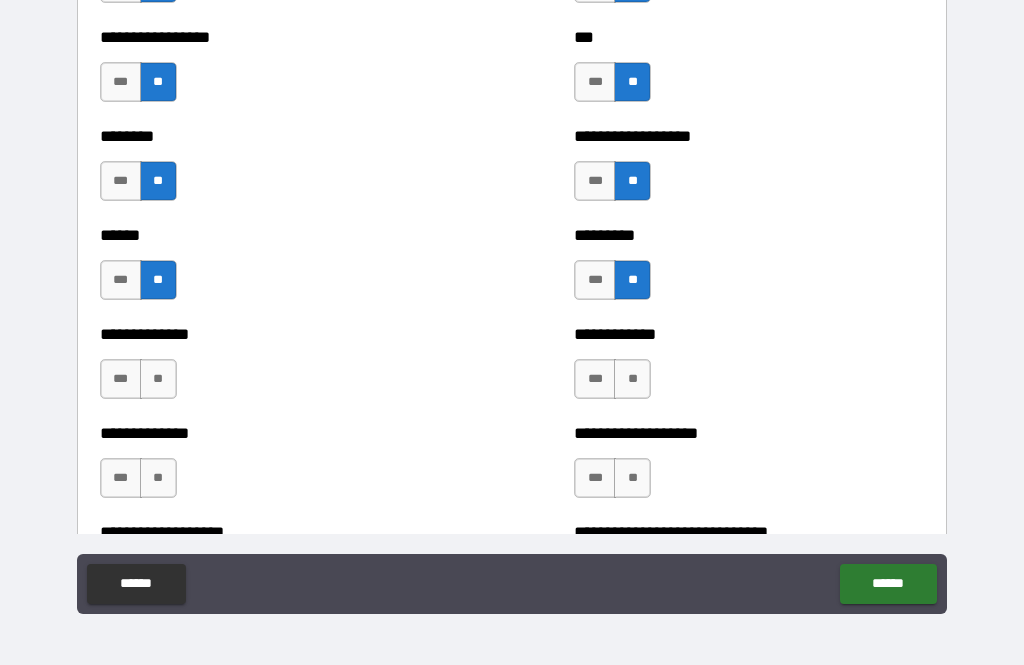 scroll, scrollTop: 4095, scrollLeft: 0, axis: vertical 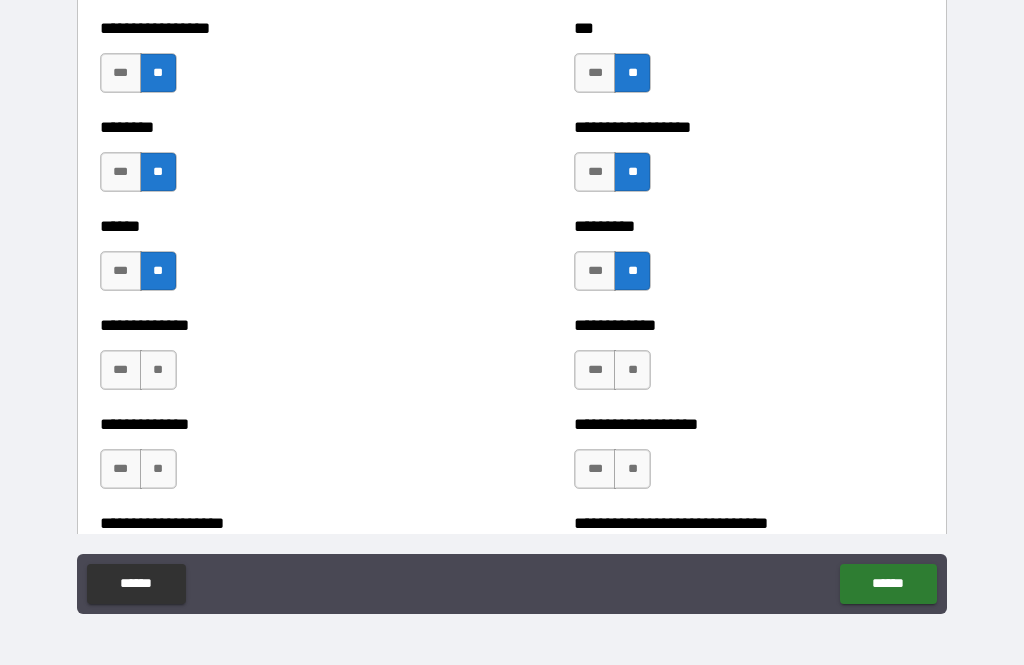click on "**" at bounding box center [632, 370] 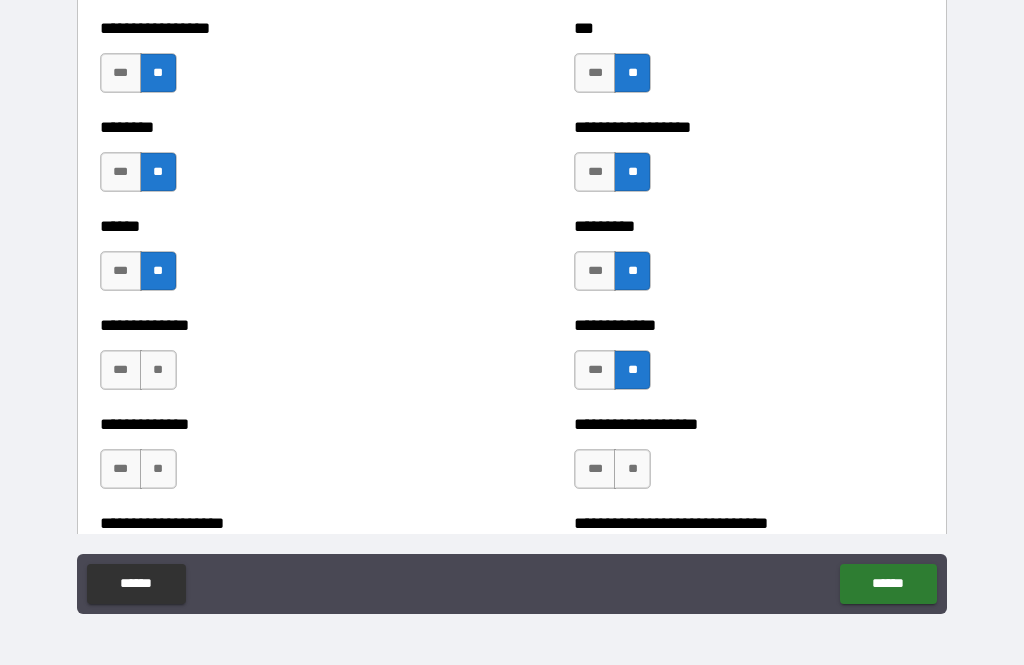 click on "**" at bounding box center [158, 370] 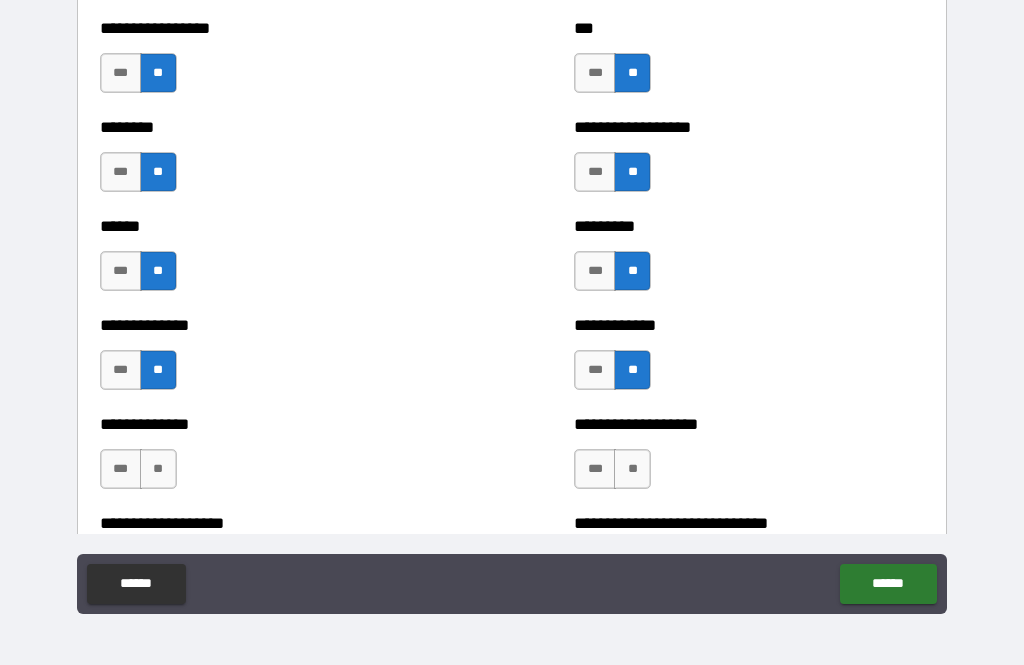 click on "**" at bounding box center (158, 469) 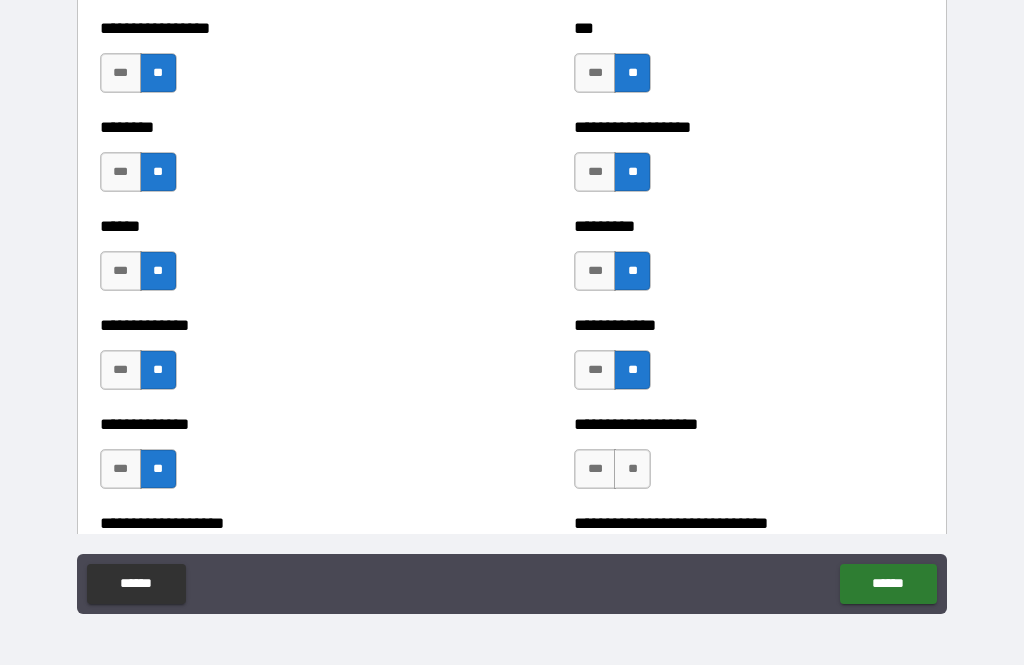 click on "**" at bounding box center [632, 469] 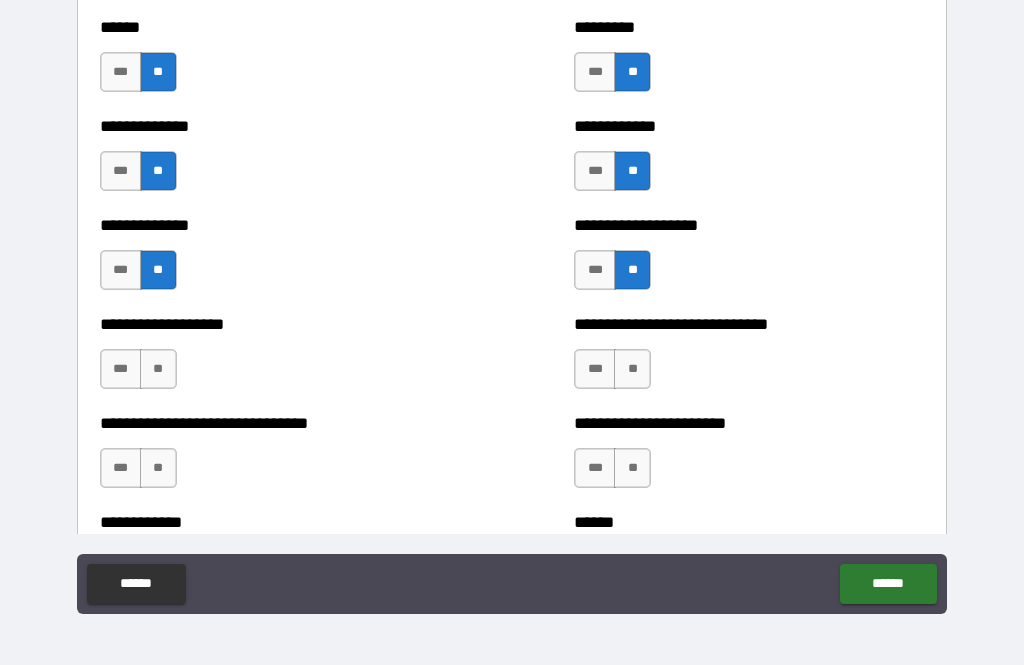 scroll, scrollTop: 4300, scrollLeft: 0, axis: vertical 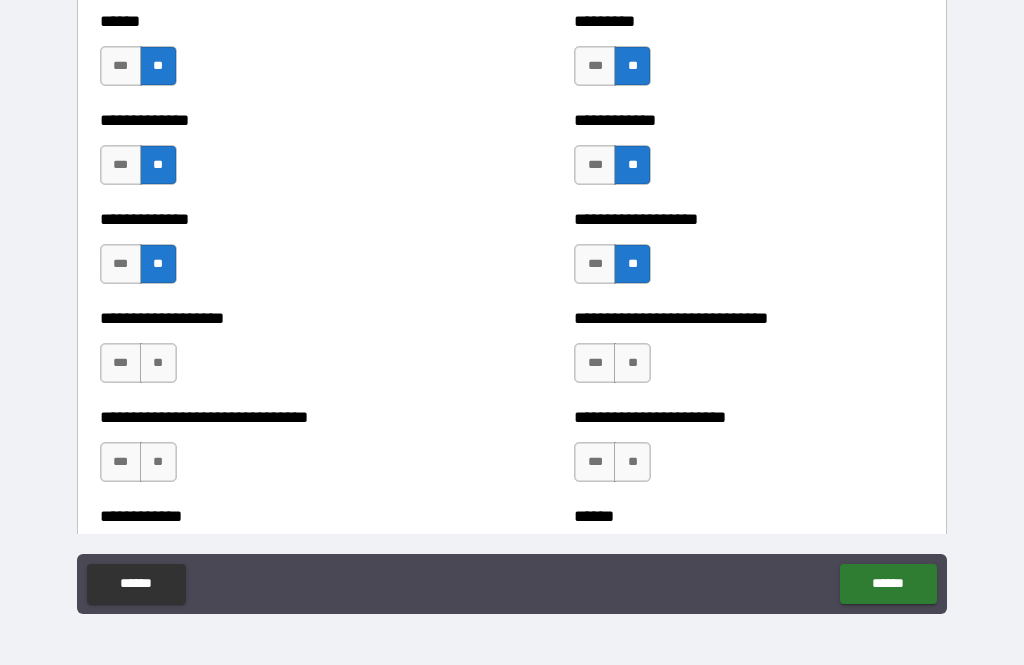 click on "**" at bounding box center (632, 363) 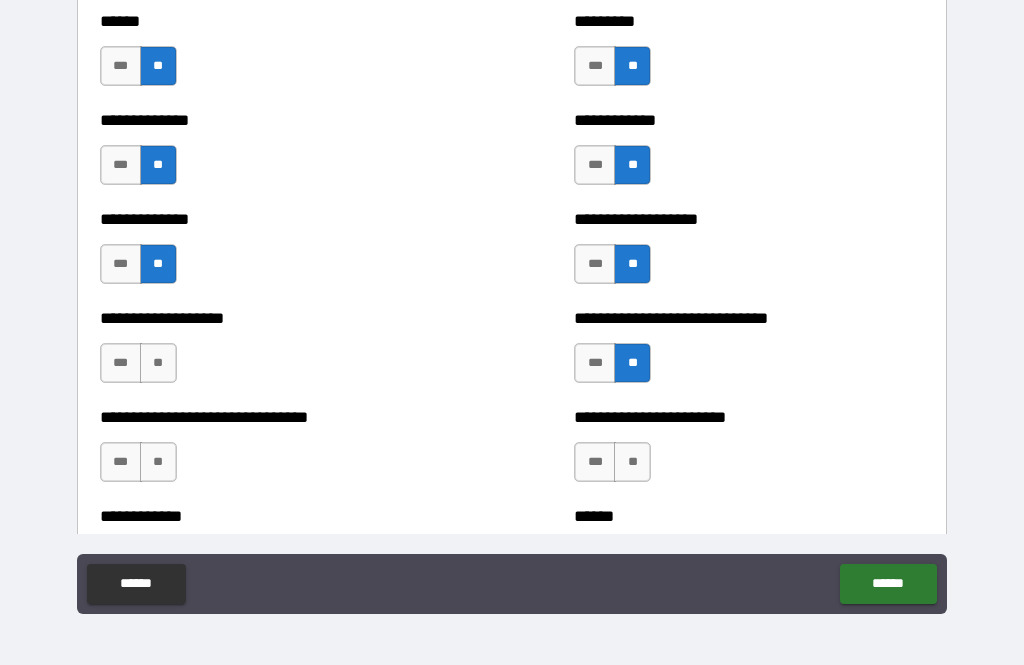 click on "**" at bounding box center (158, 363) 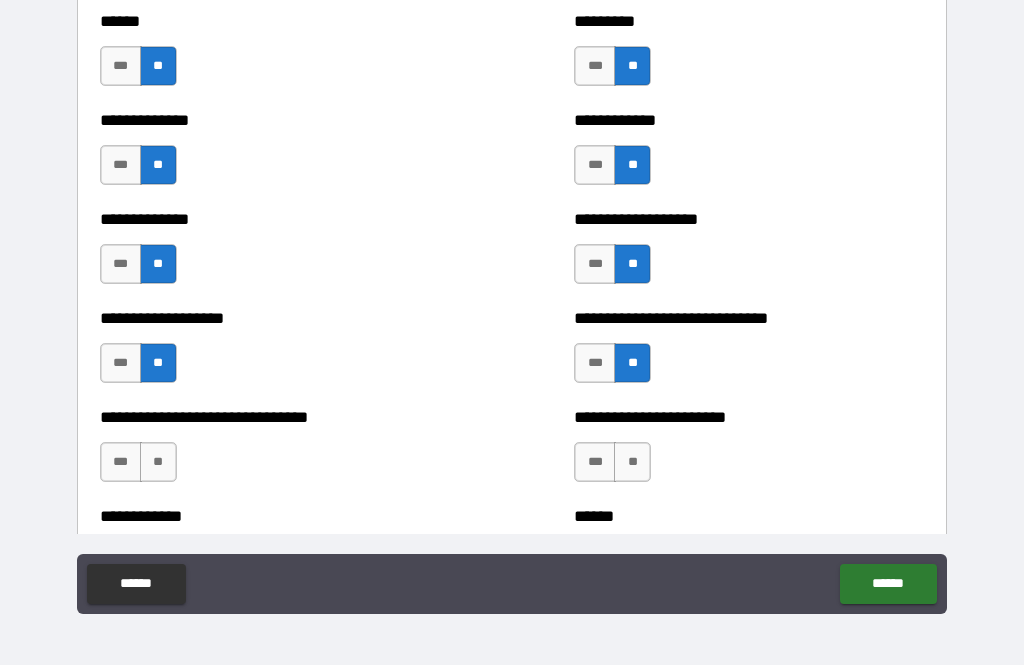click on "**" at bounding box center (158, 462) 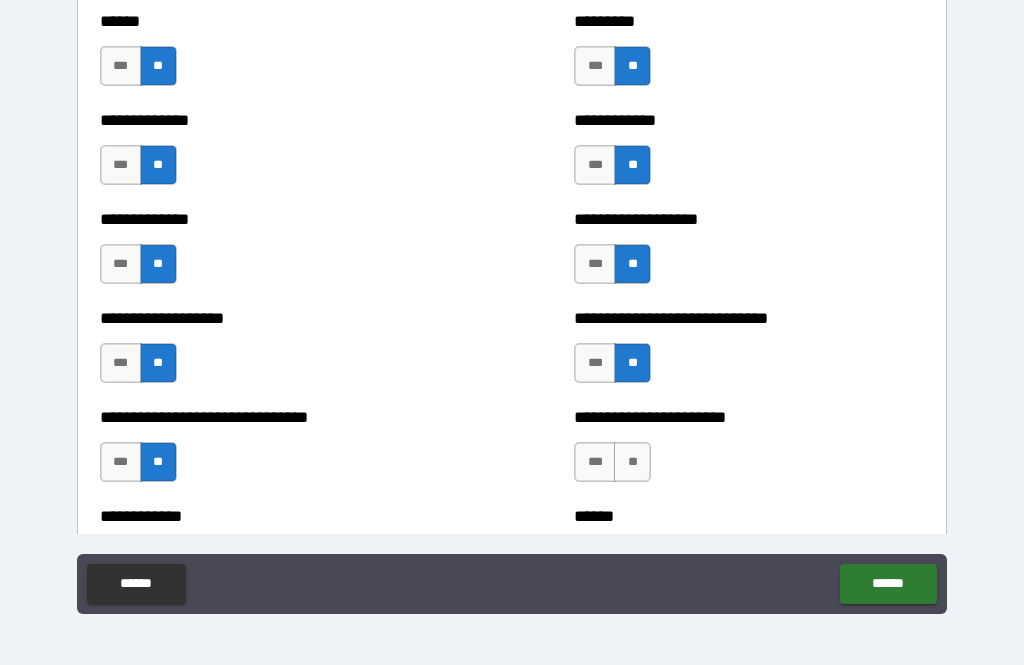 click on "**" at bounding box center (632, 462) 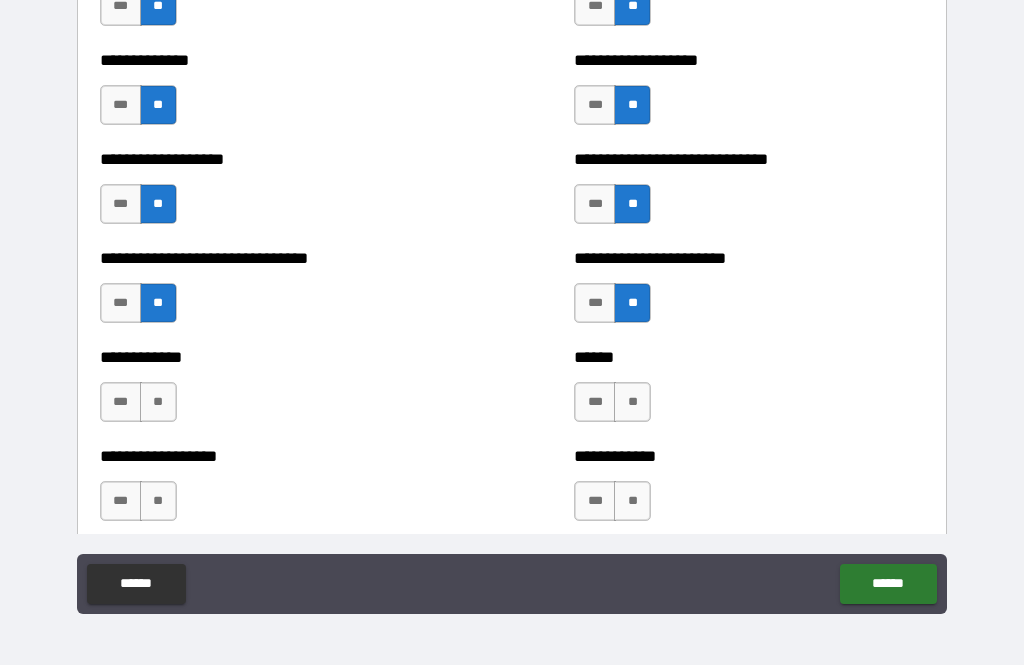 scroll, scrollTop: 4459, scrollLeft: 0, axis: vertical 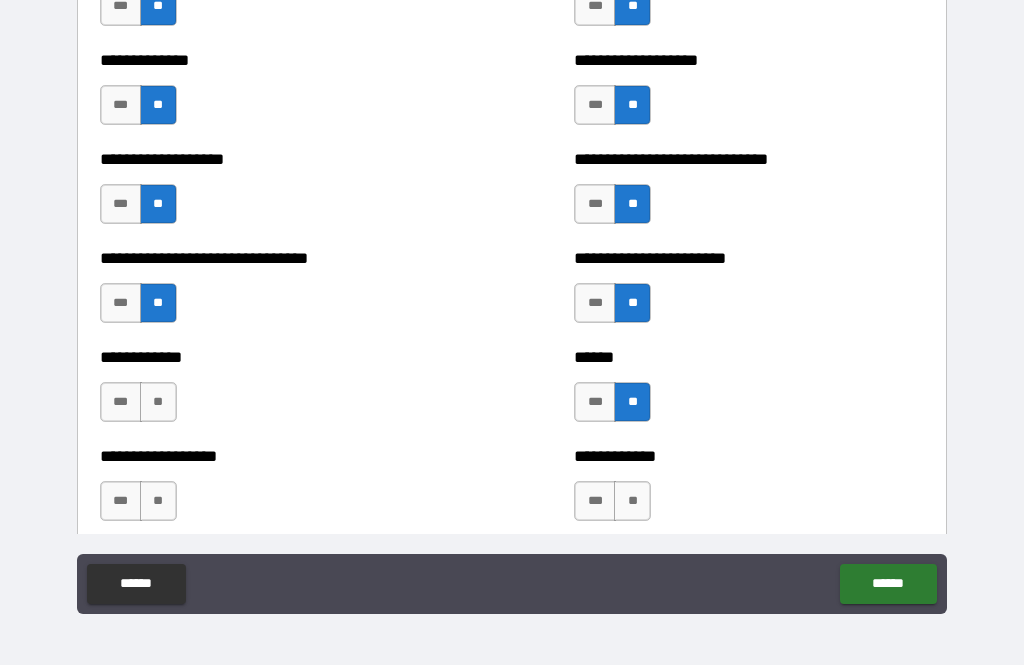 click on "**" at bounding box center (158, 402) 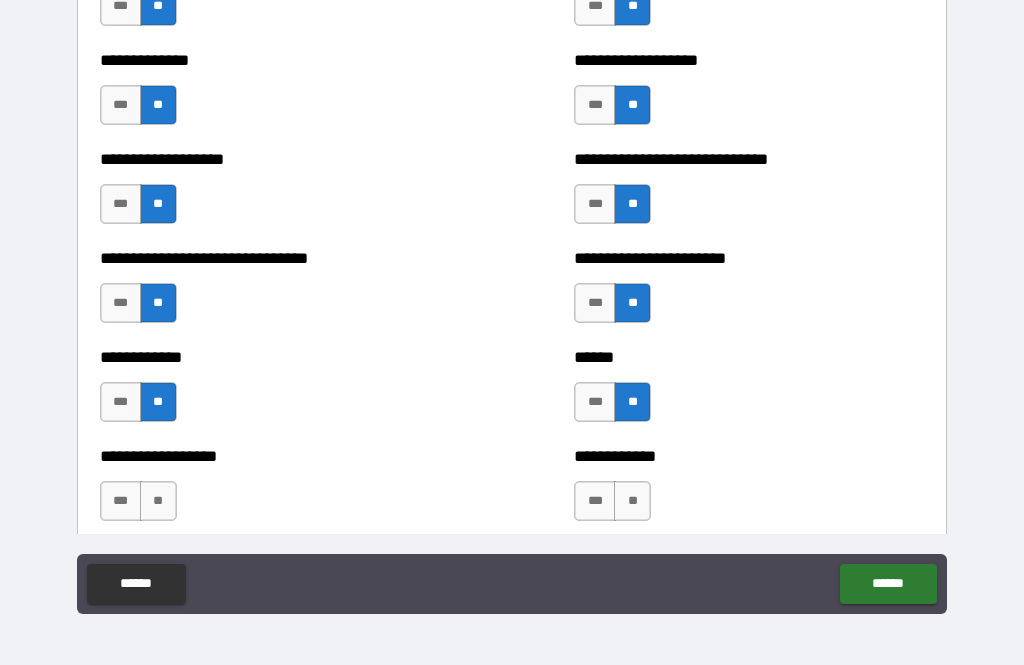 click on "**" at bounding box center (158, 501) 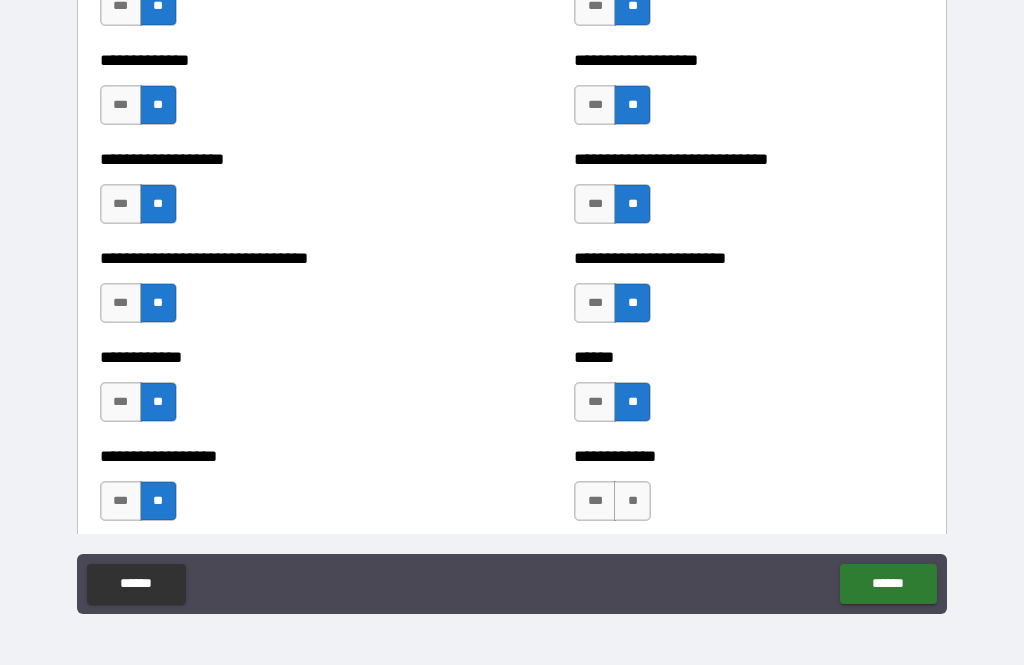 click on "**" at bounding box center [632, 501] 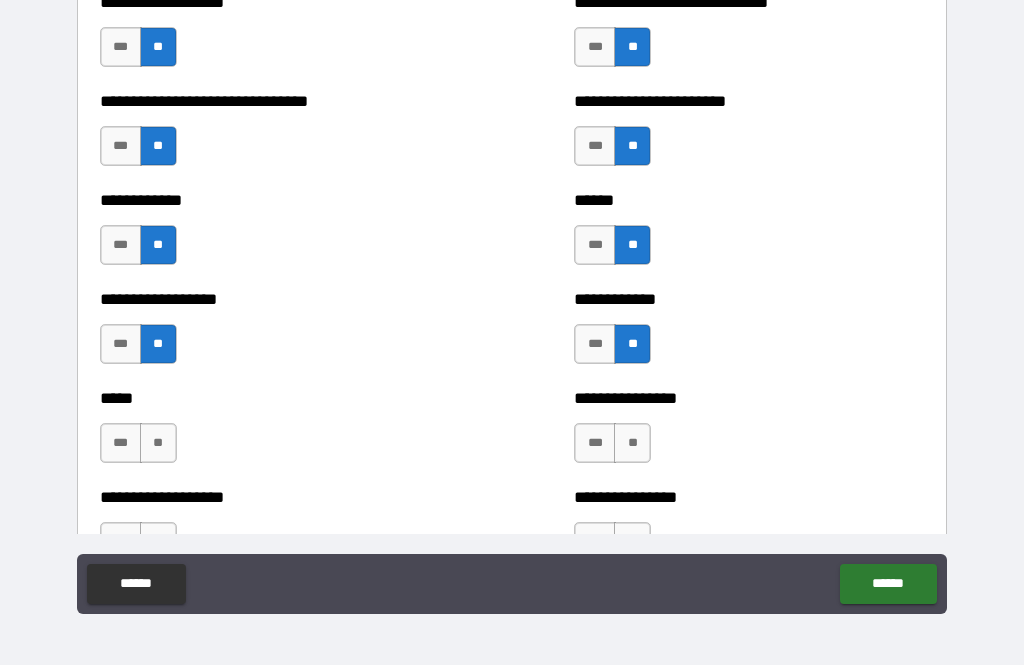 scroll, scrollTop: 4626, scrollLeft: 0, axis: vertical 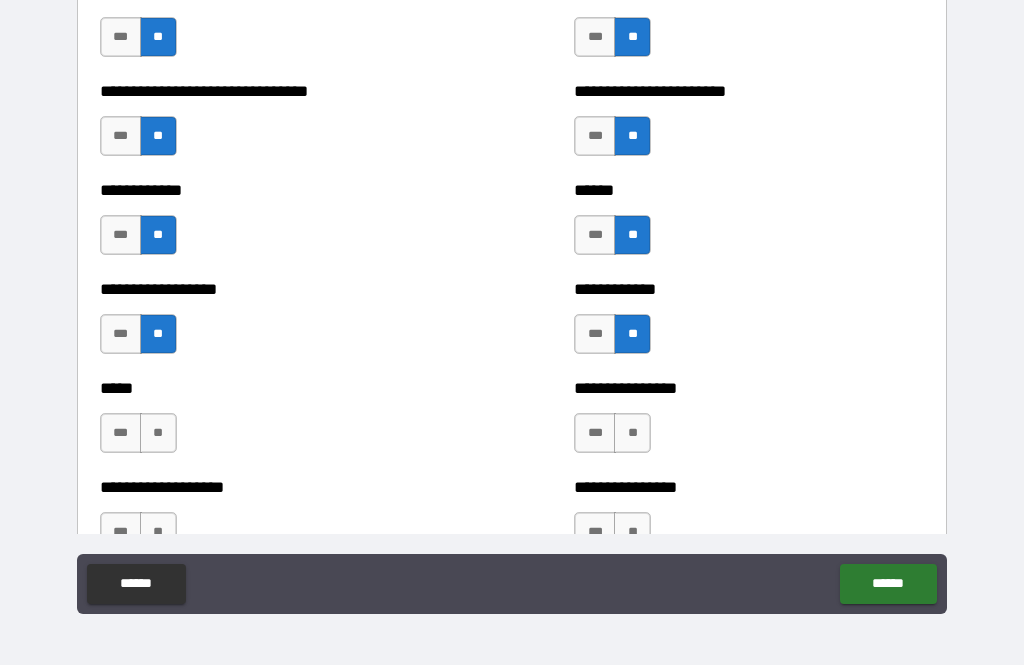 click on "**" at bounding box center [632, 433] 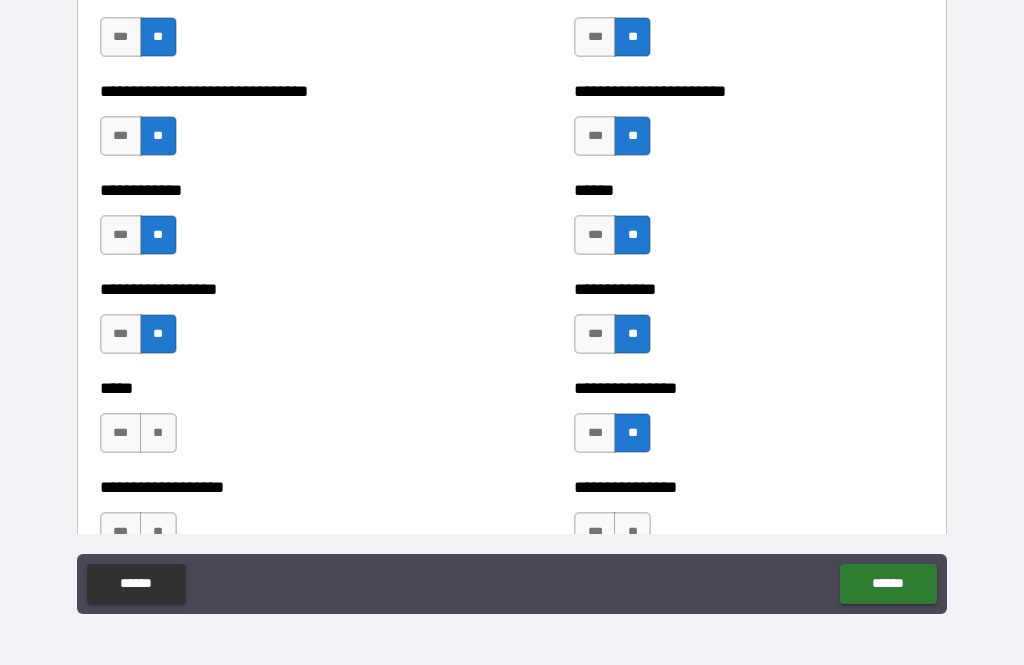 click on "**" at bounding box center [158, 433] 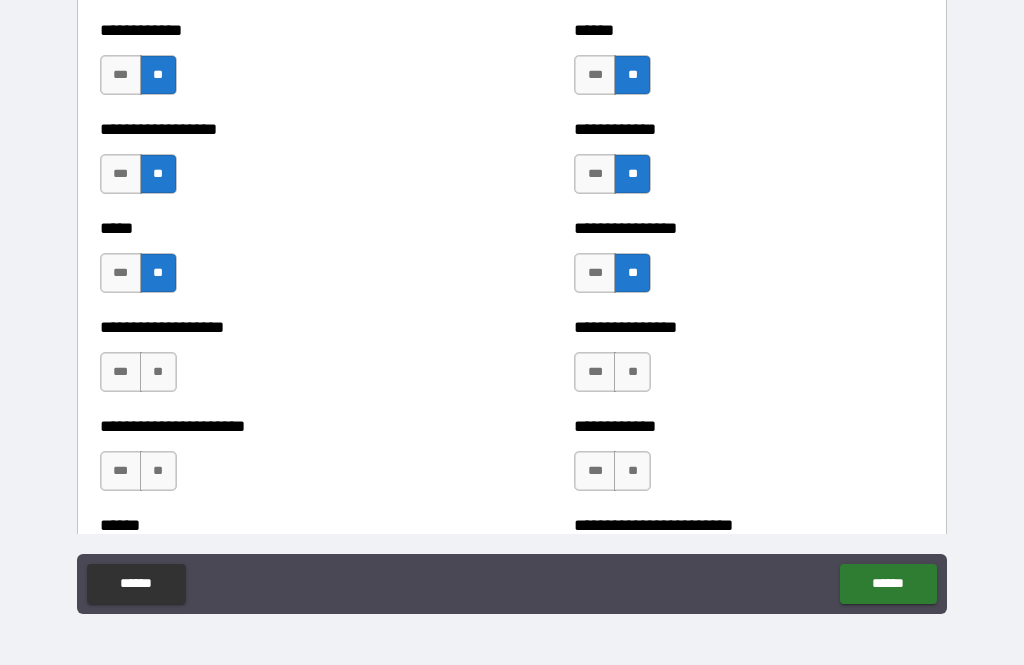 scroll, scrollTop: 4795, scrollLeft: 0, axis: vertical 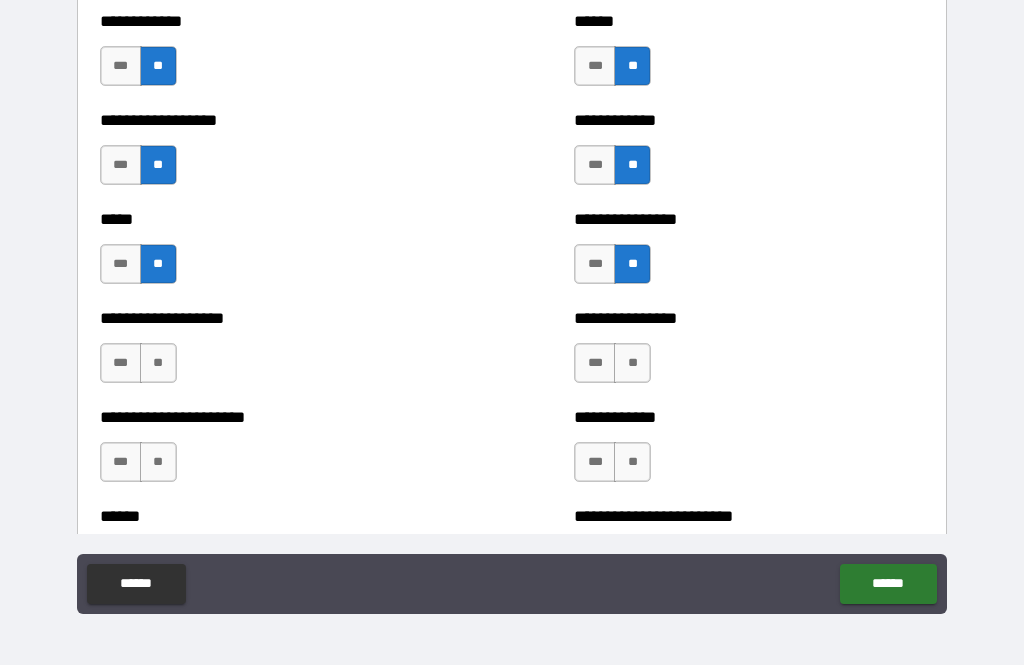 click on "**" at bounding box center (632, 363) 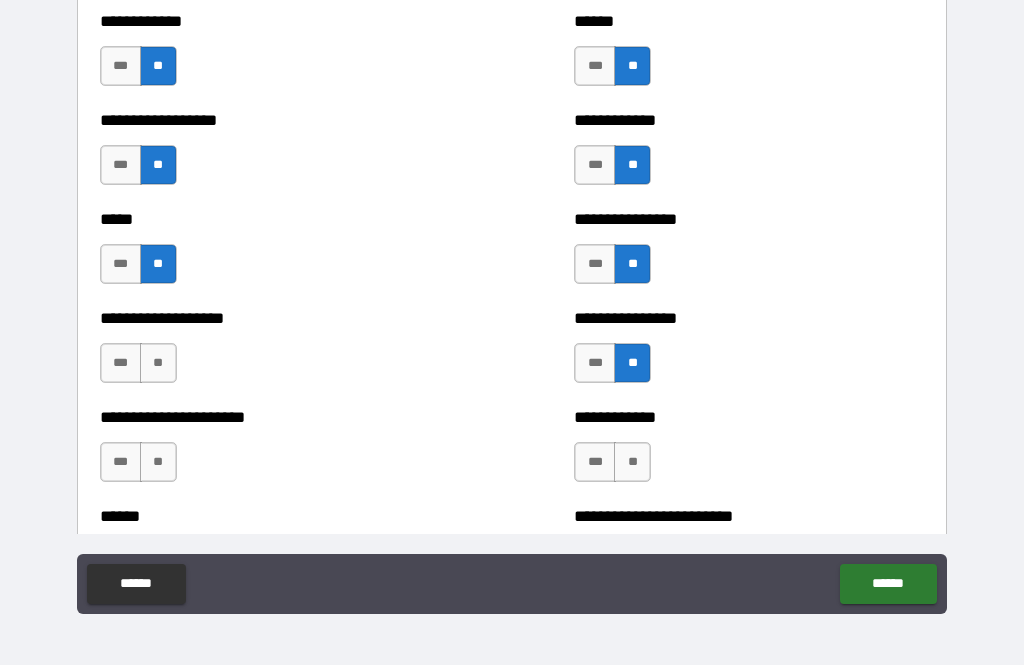 click on "**" at bounding box center (158, 363) 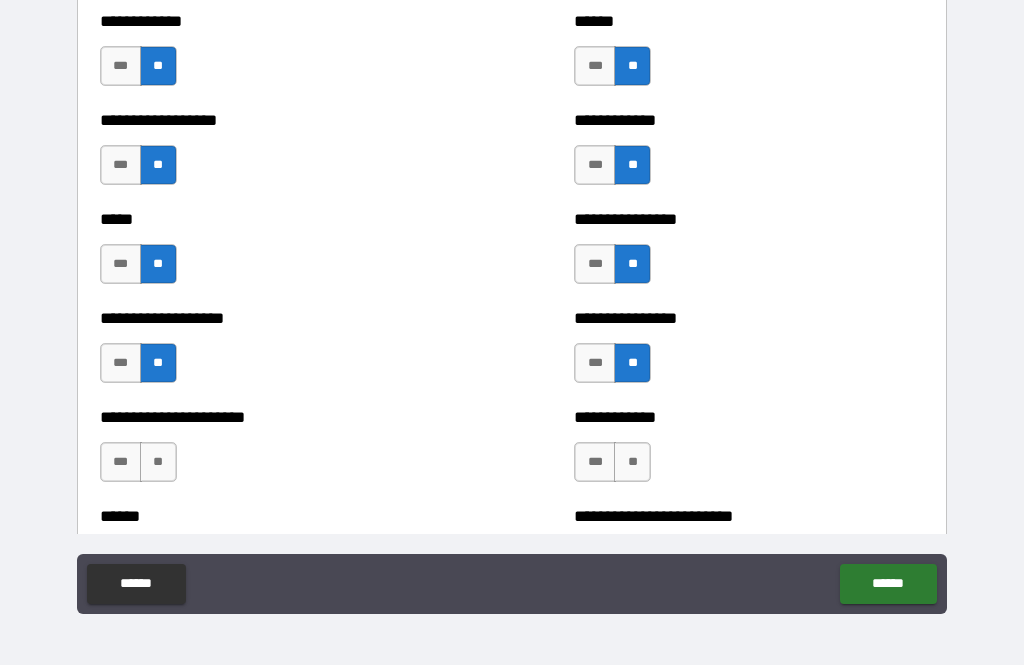 click on "**" at bounding box center [158, 462] 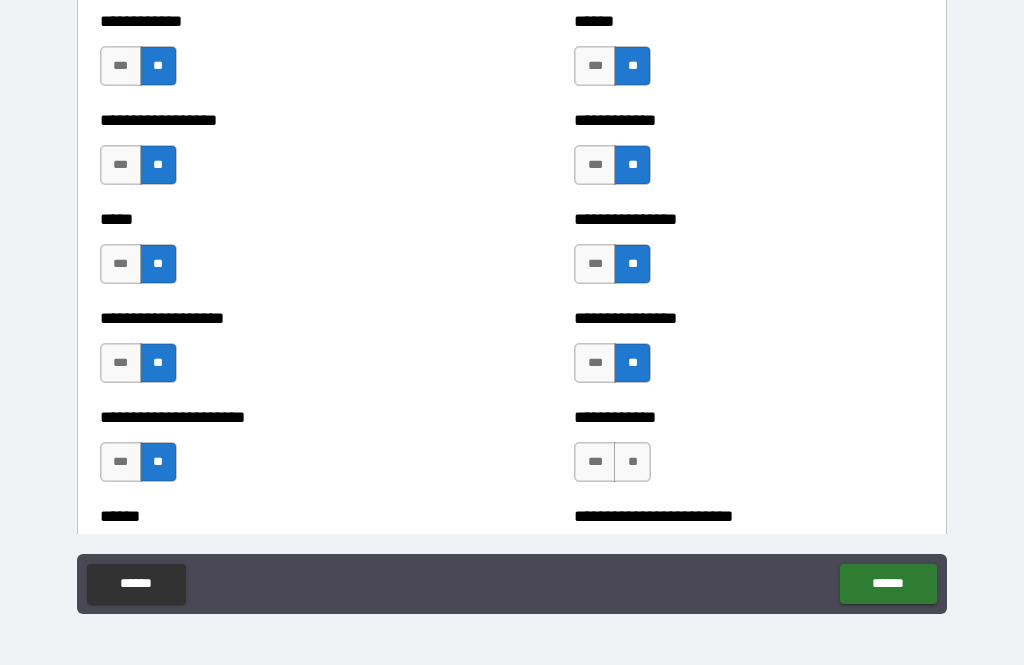 click on "**" at bounding box center (632, 462) 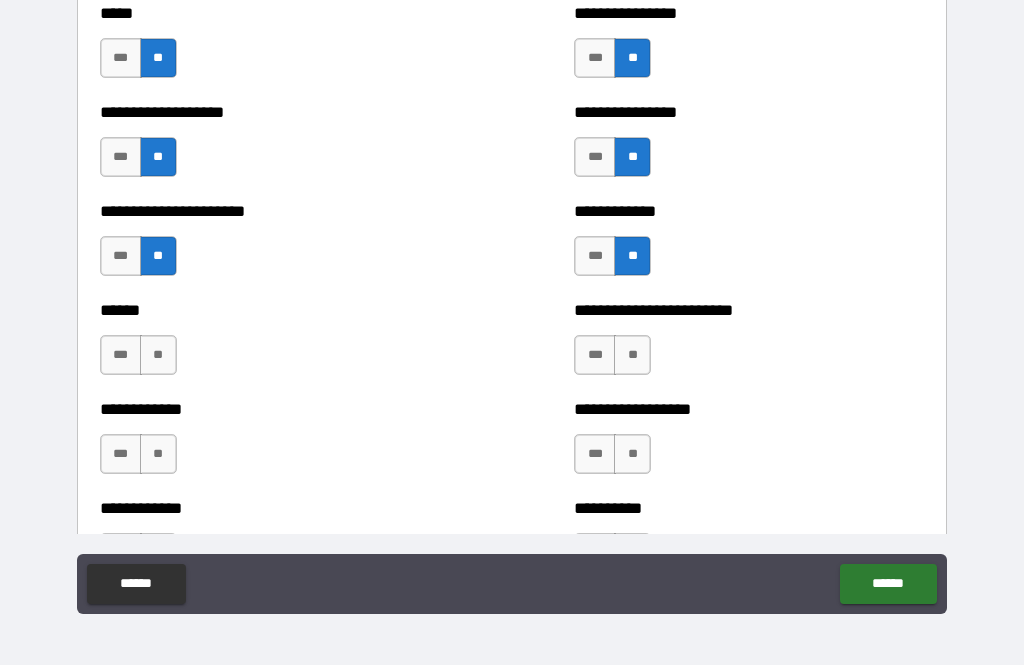 scroll, scrollTop: 5012, scrollLeft: 0, axis: vertical 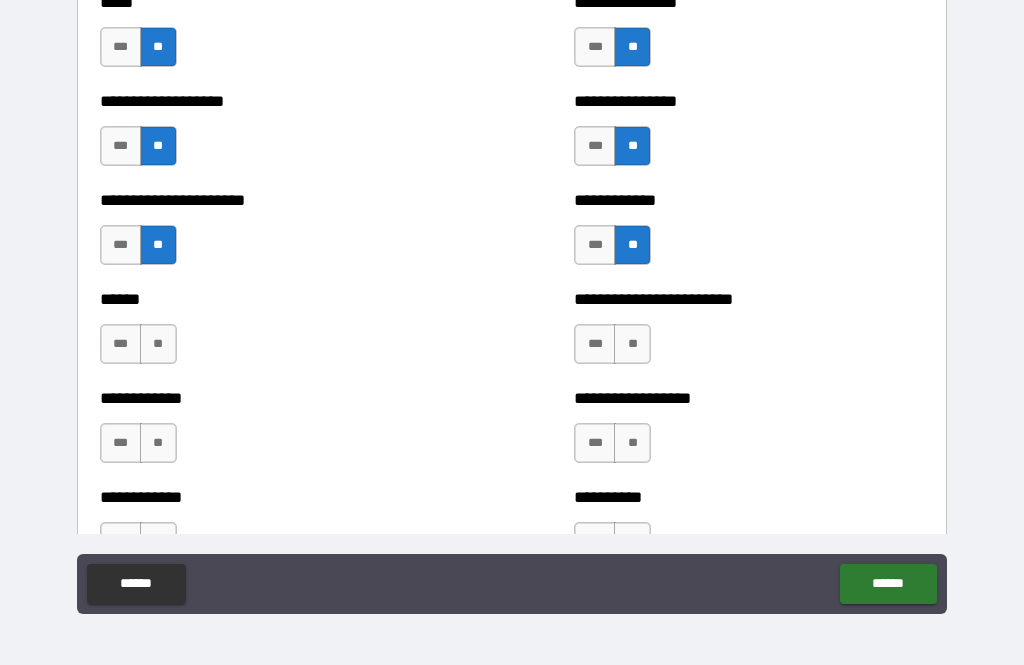 click on "**********" at bounding box center [749, 334] 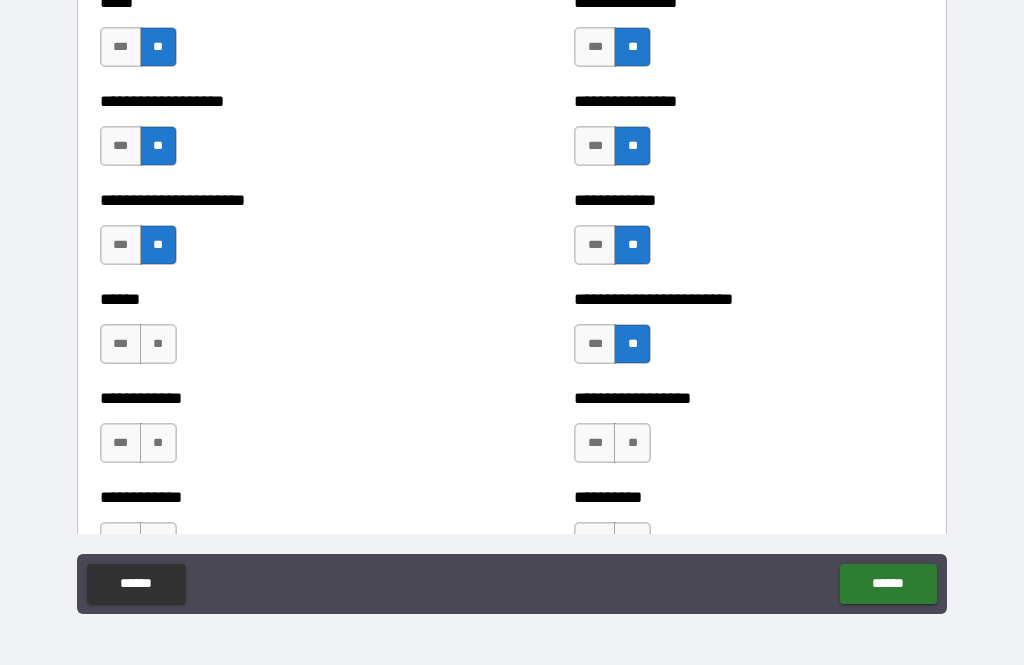 click on "**" at bounding box center (158, 344) 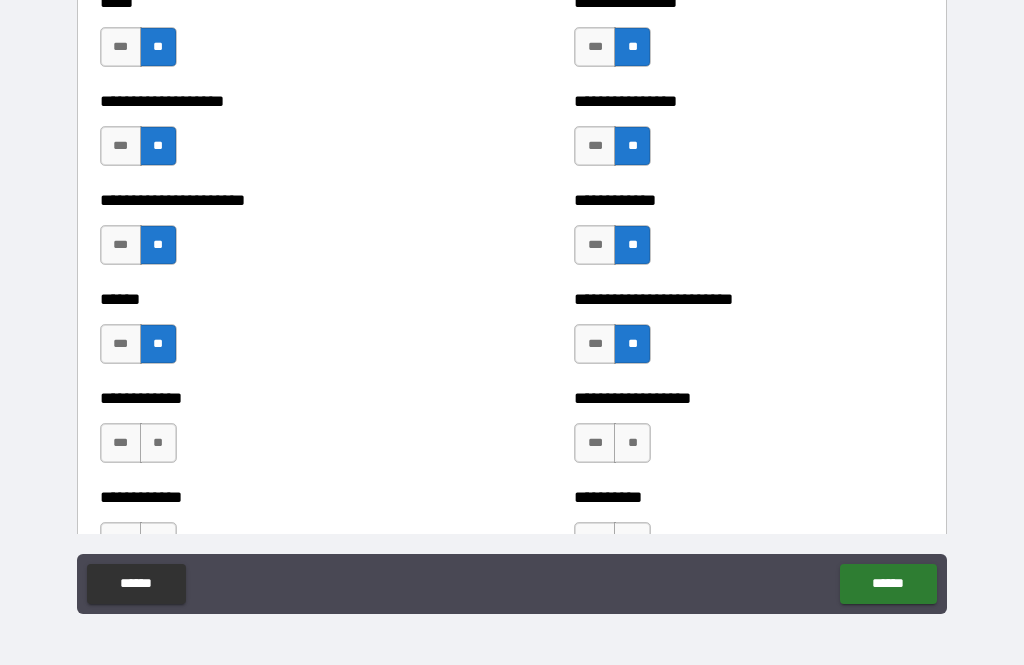 click on "**" at bounding box center (158, 443) 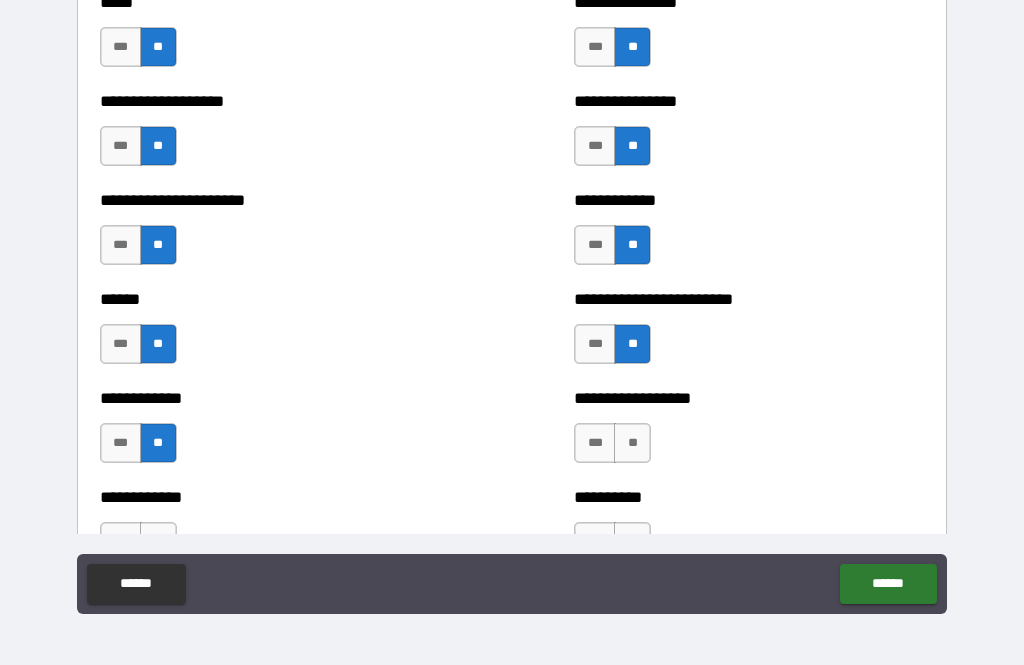 click on "**" at bounding box center (632, 443) 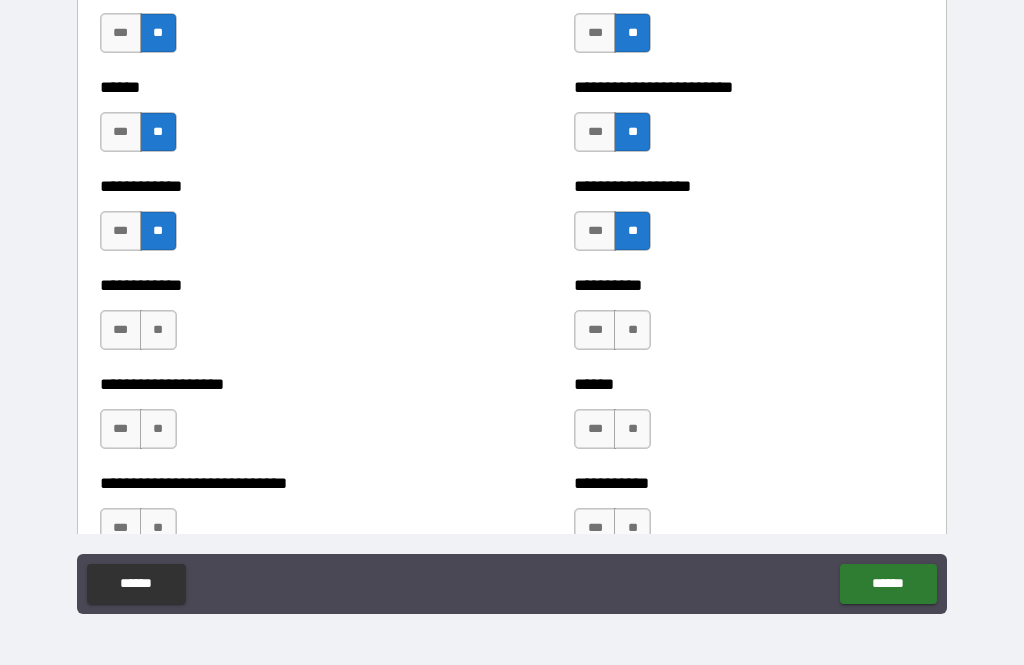 scroll, scrollTop: 5223, scrollLeft: 0, axis: vertical 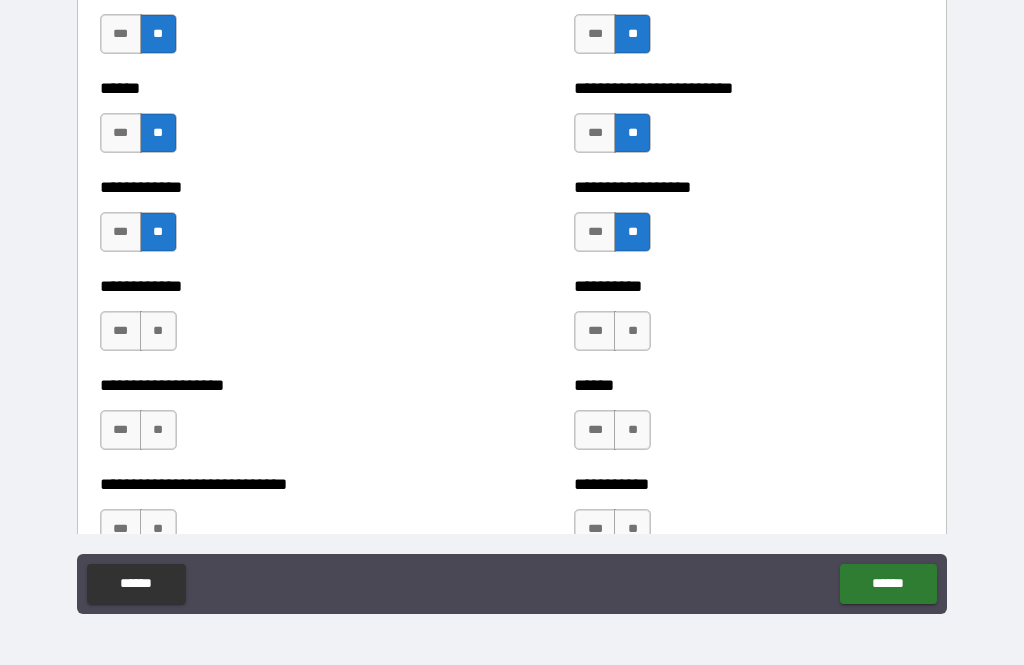 click on "**" at bounding box center (632, 331) 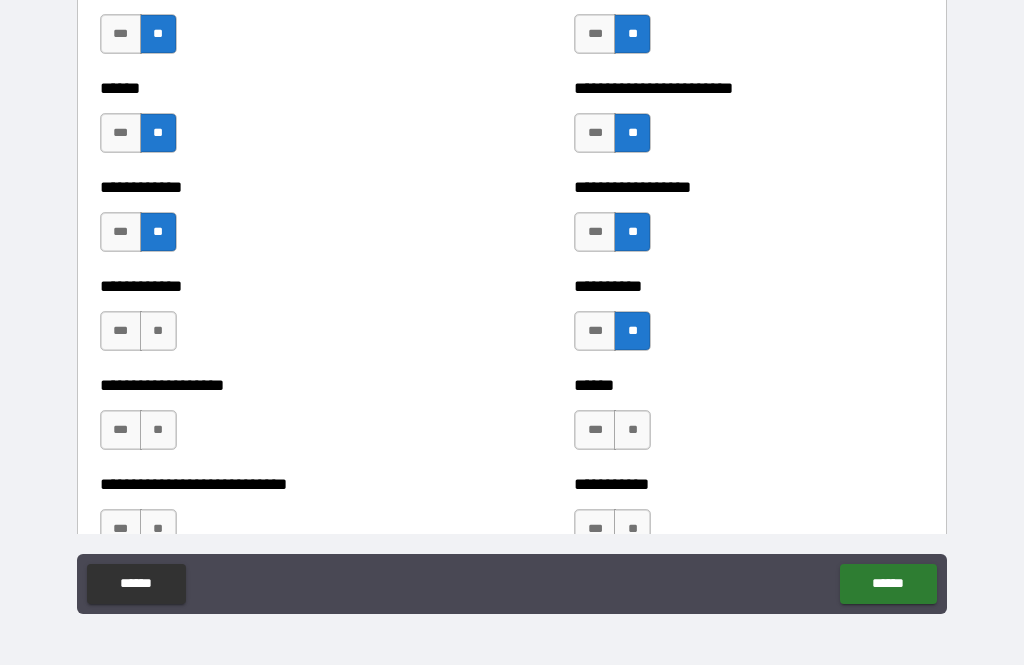 click on "**********" at bounding box center (275, 321) 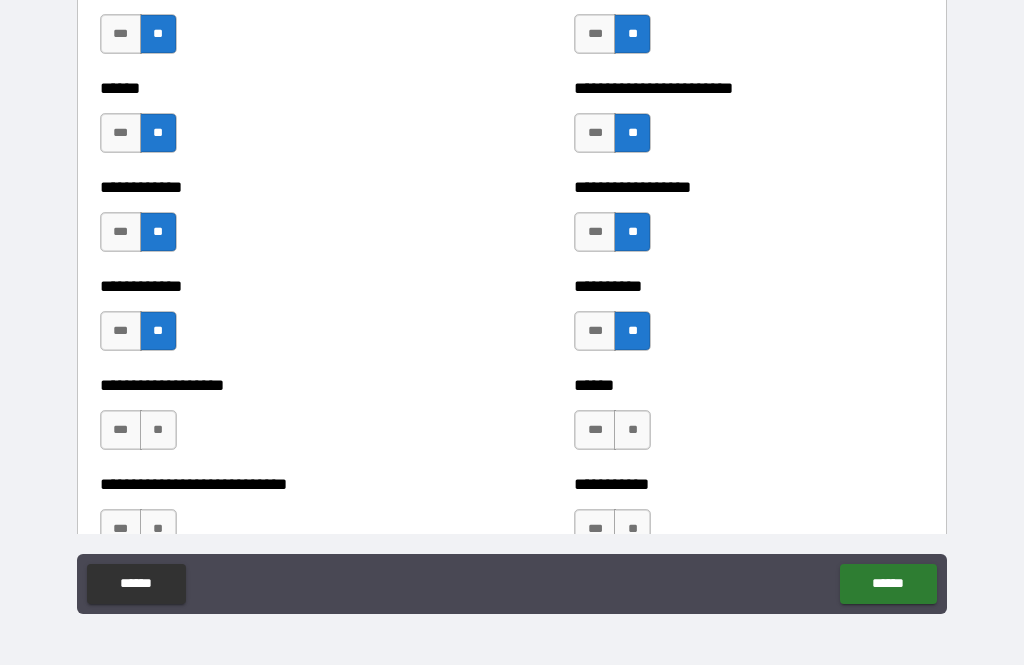 click on "**" at bounding box center (158, 430) 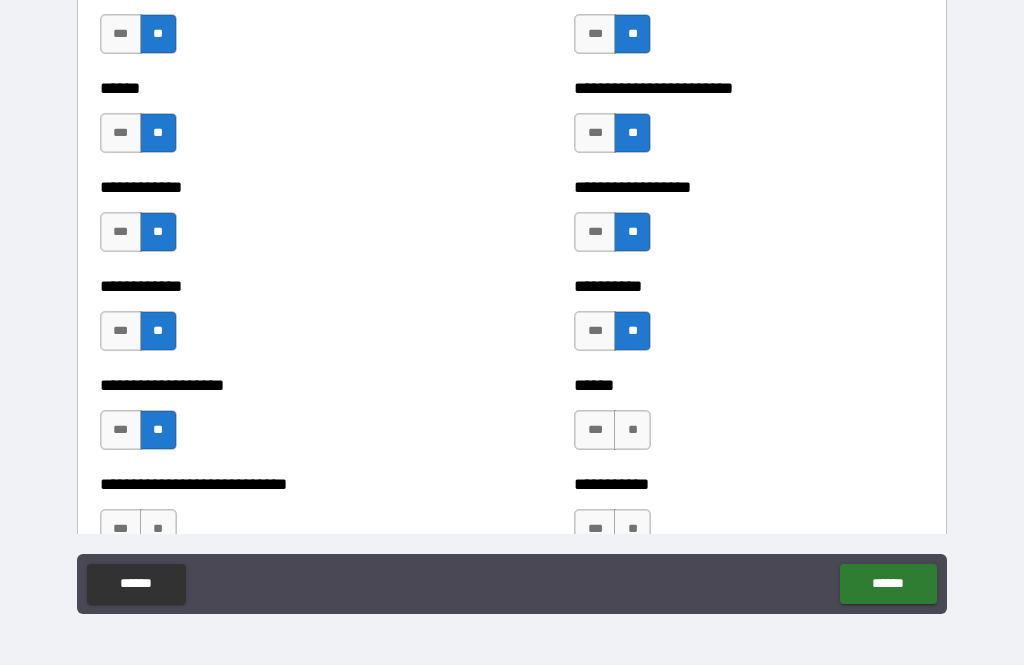 click on "**" at bounding box center (632, 430) 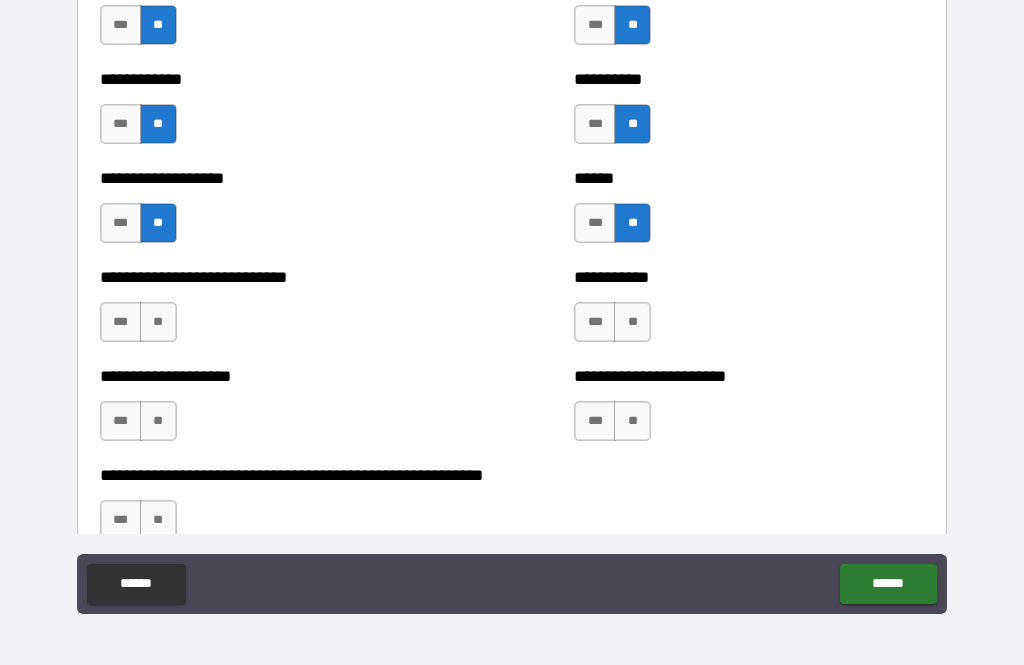 scroll, scrollTop: 5430, scrollLeft: 0, axis: vertical 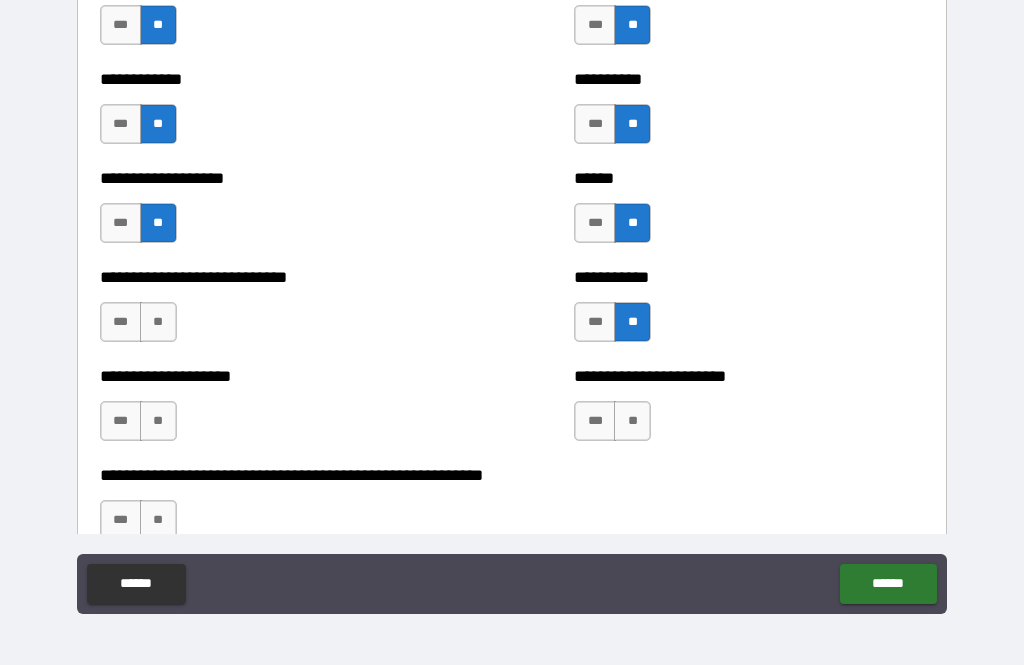 click on "**" at bounding box center [158, 322] 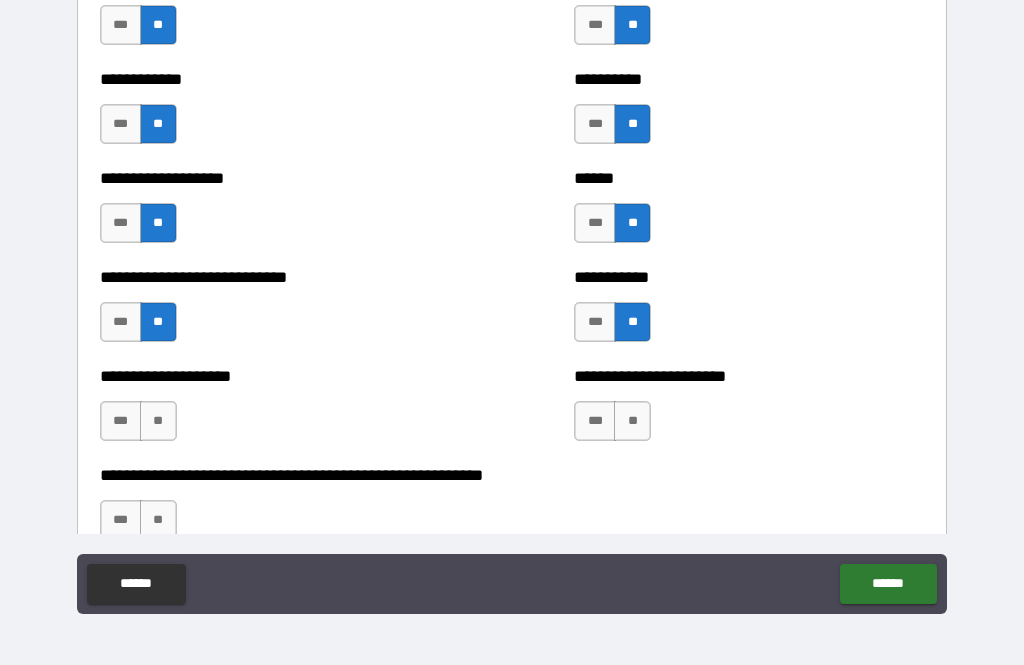 click on "**" at bounding box center [158, 421] 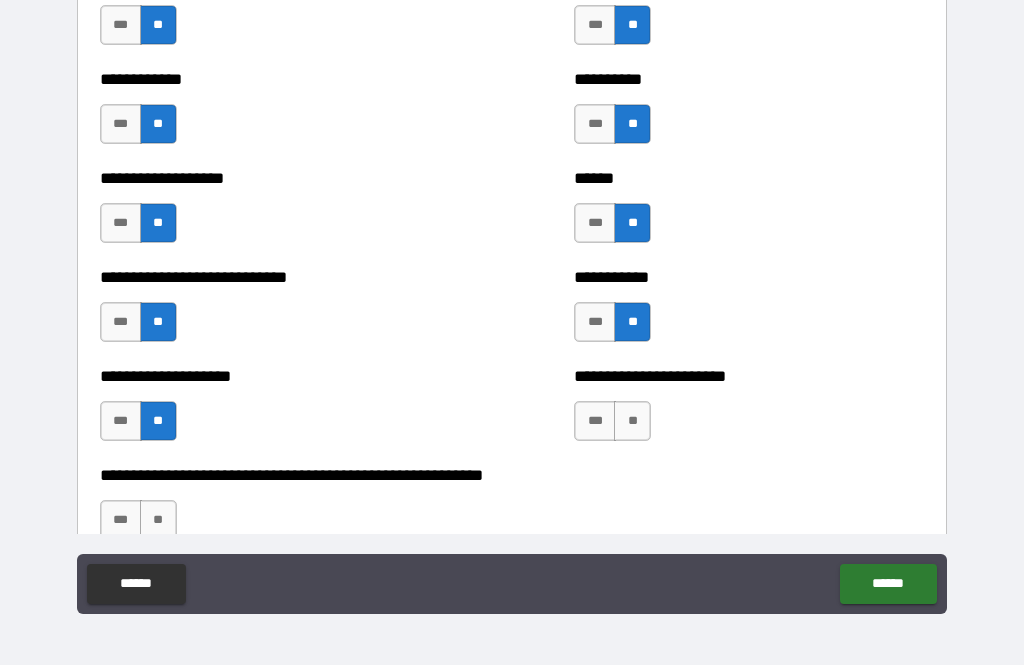 click on "**" at bounding box center [632, 421] 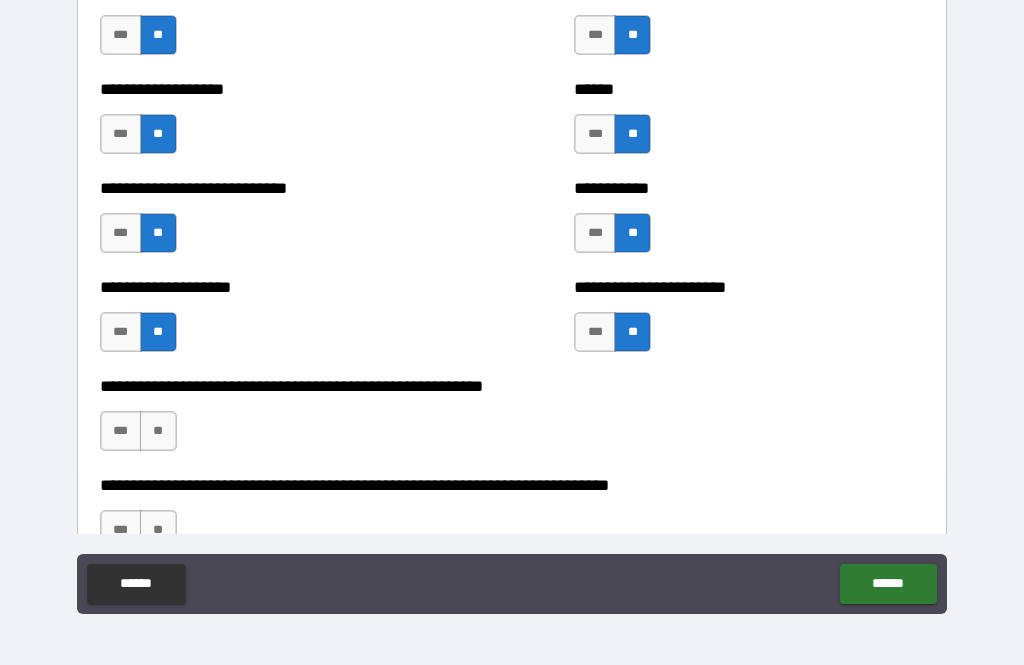 click on "**" at bounding box center (158, 431) 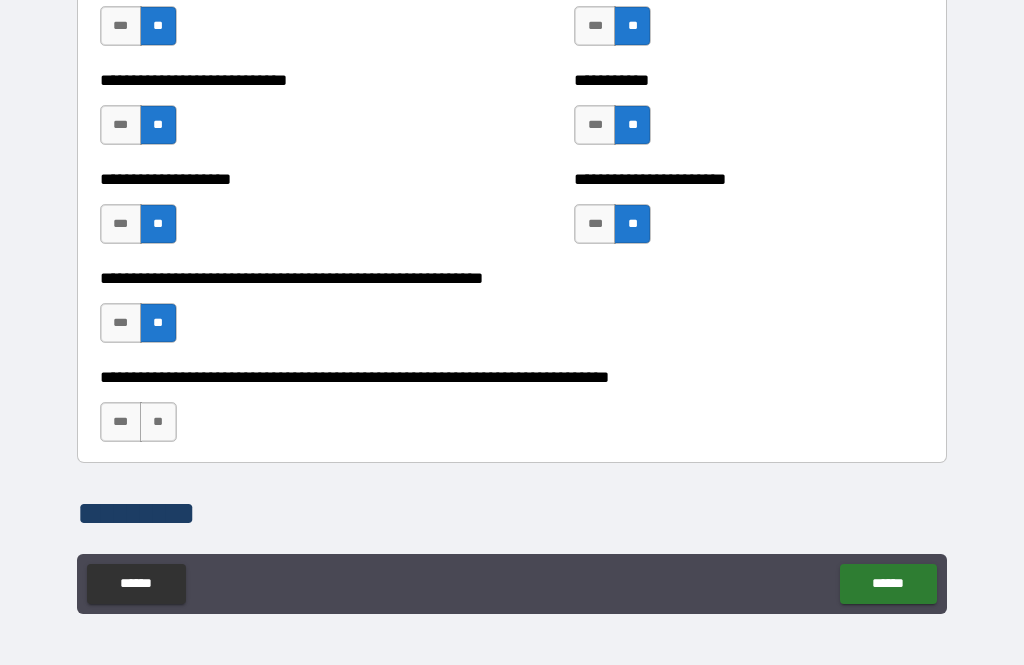 click on "**" at bounding box center (158, 422) 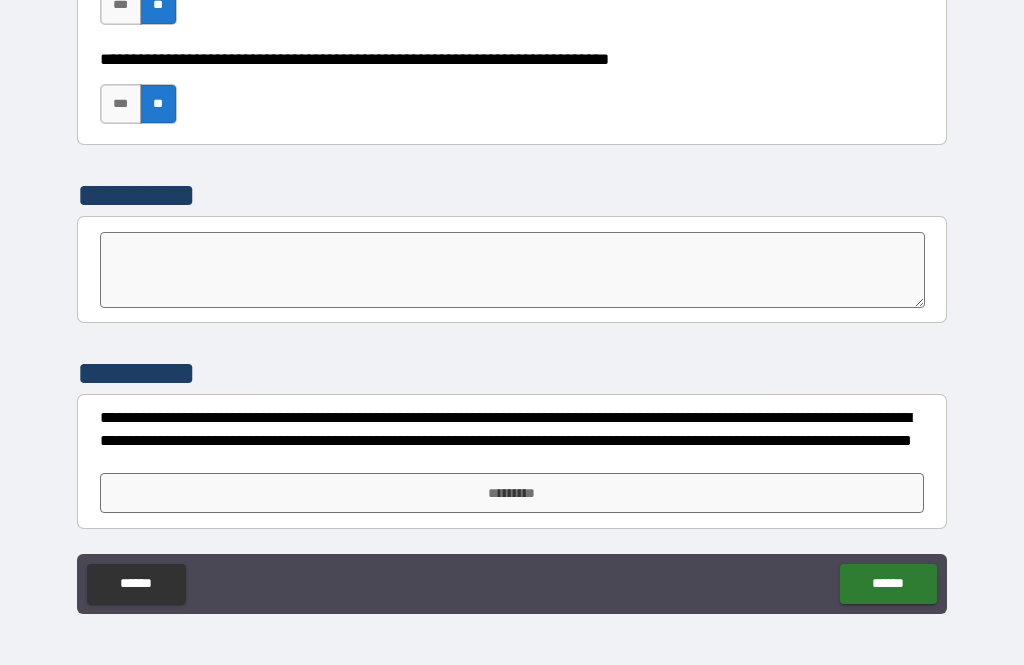 scroll, scrollTop: 5945, scrollLeft: 0, axis: vertical 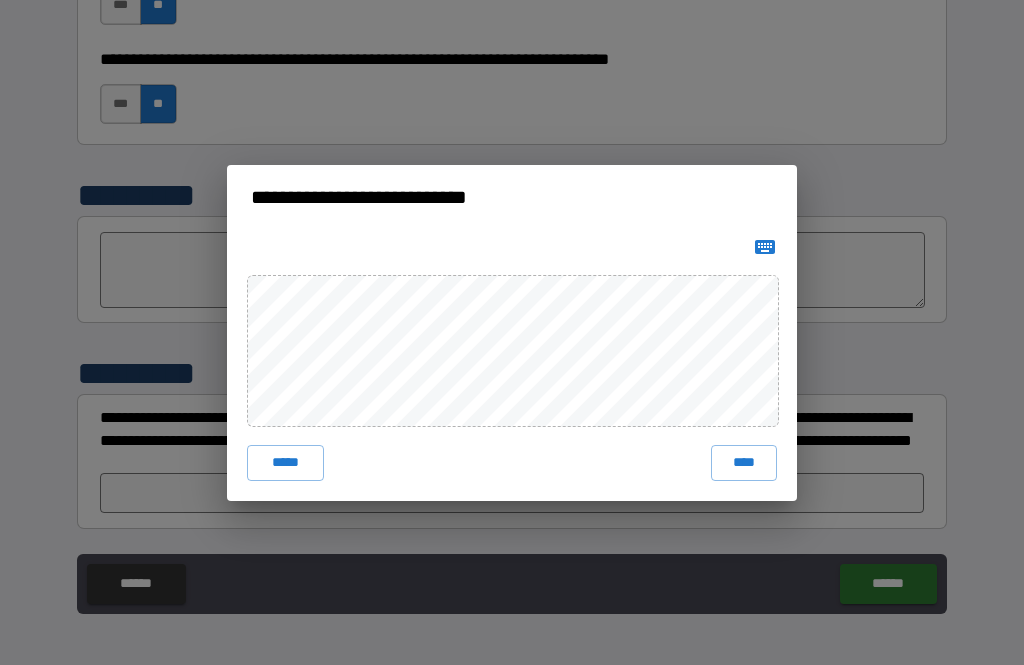 click on "*****" at bounding box center (285, 463) 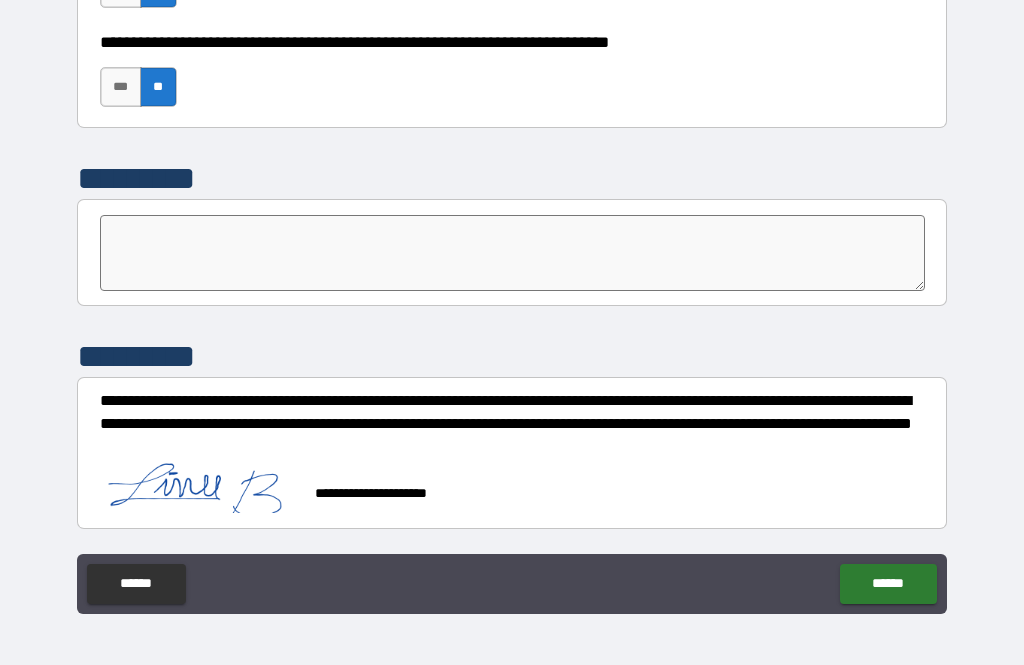 scroll, scrollTop: 5963, scrollLeft: 0, axis: vertical 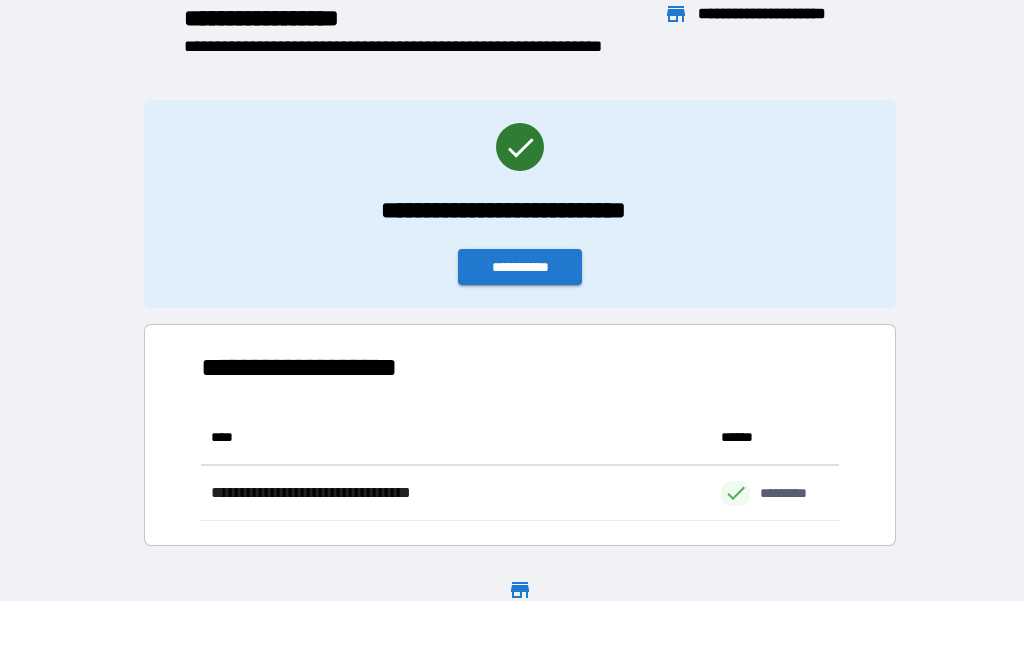 click on "**********" at bounding box center (520, 267) 